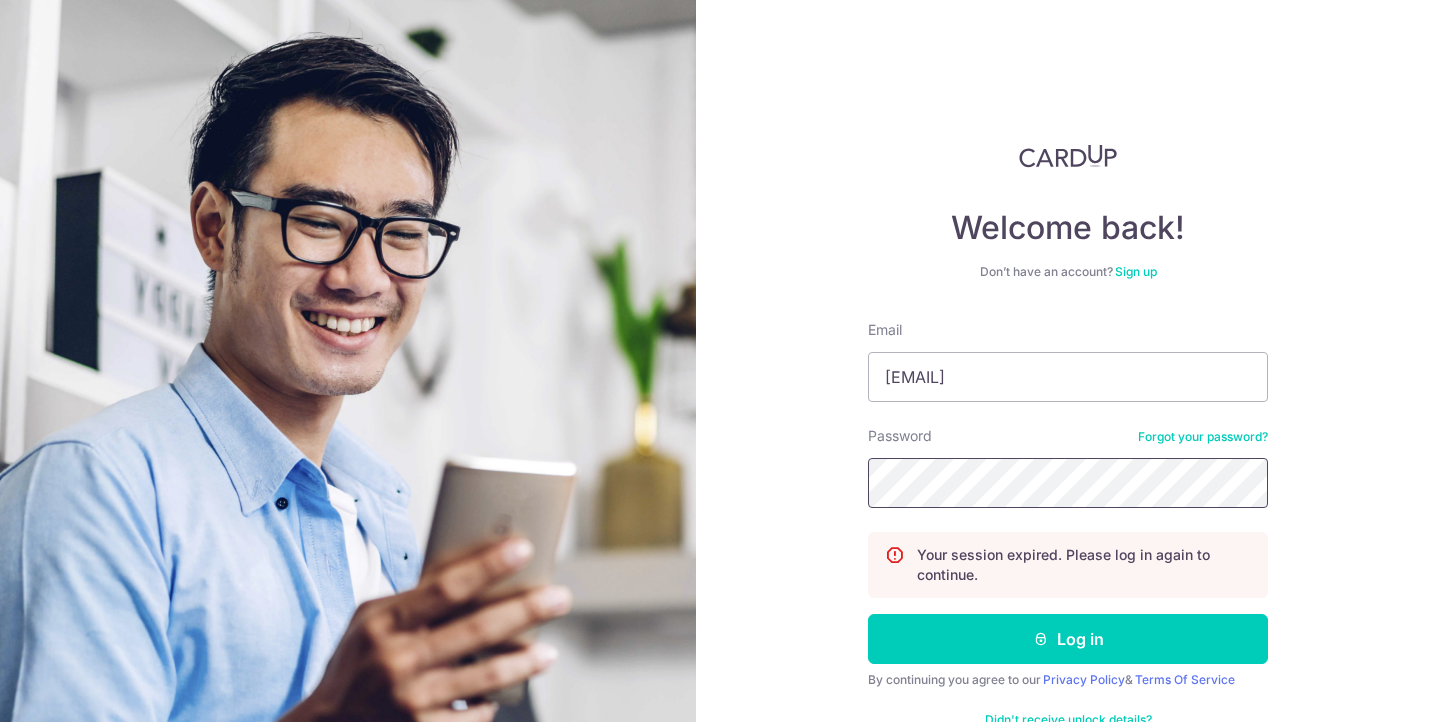 scroll, scrollTop: 0, scrollLeft: 0, axis: both 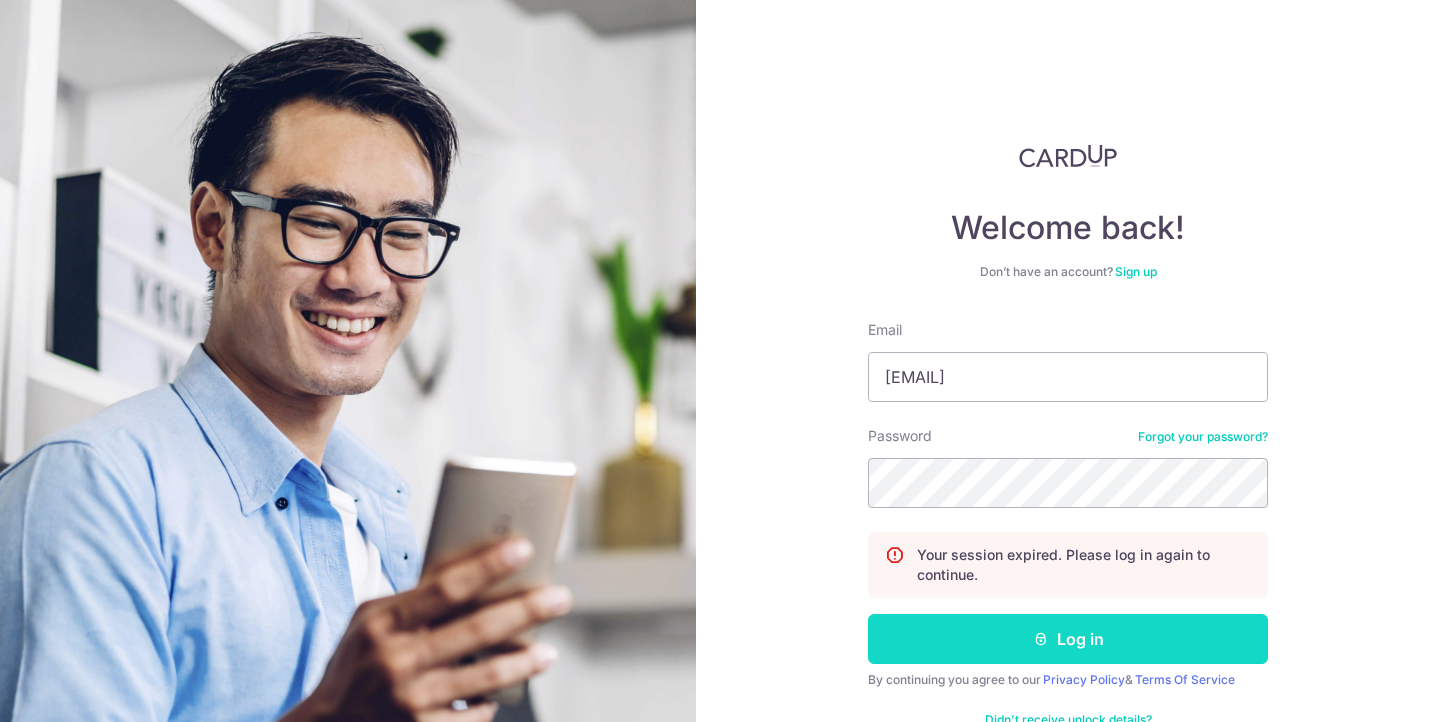 click at bounding box center [1041, 639] 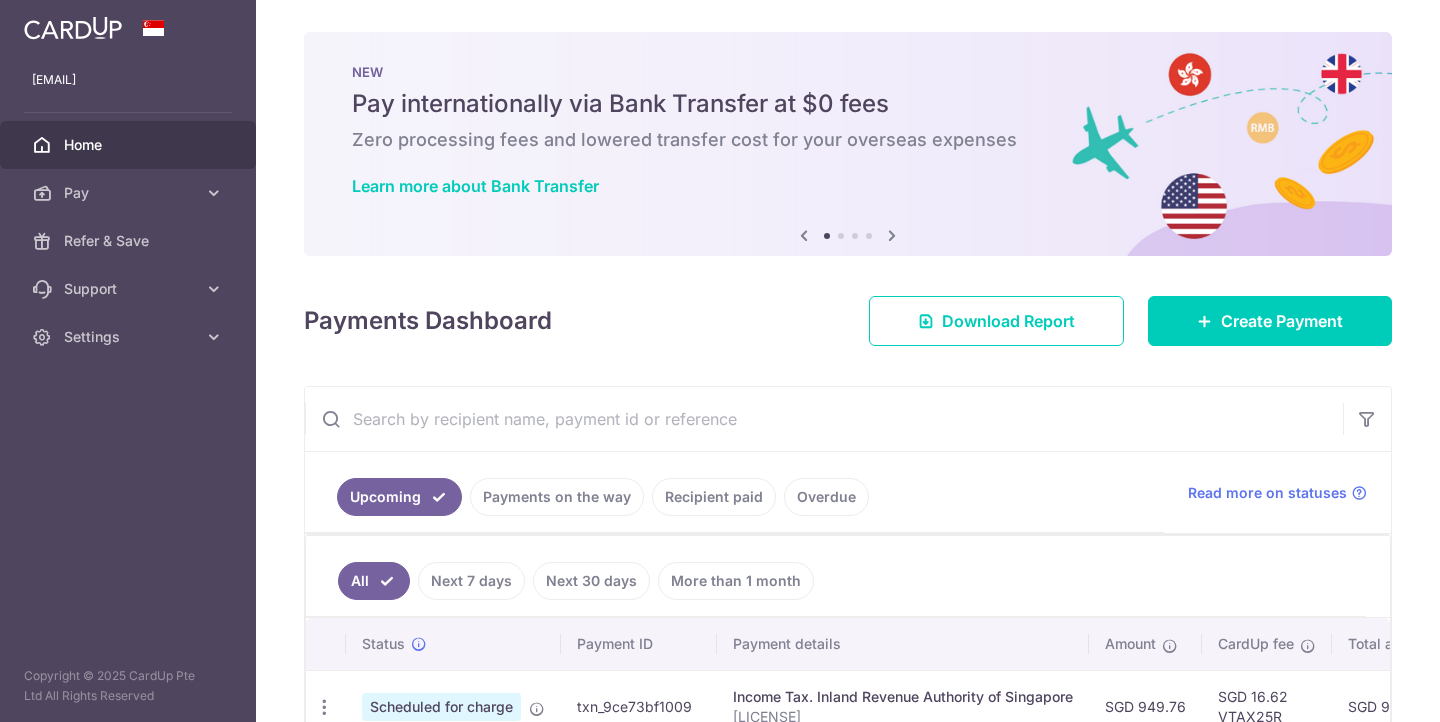 scroll, scrollTop: 0, scrollLeft: 0, axis: both 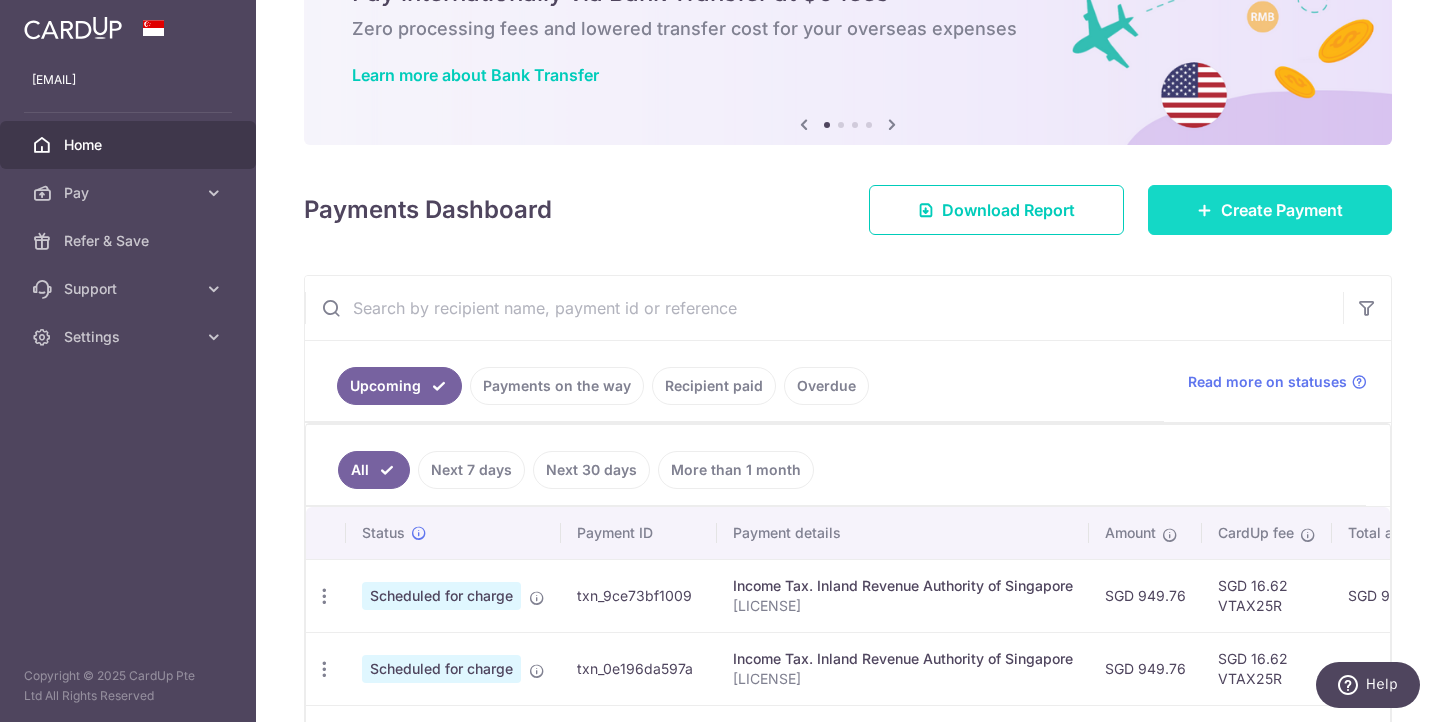 click on "Create Payment" at bounding box center [1282, 210] 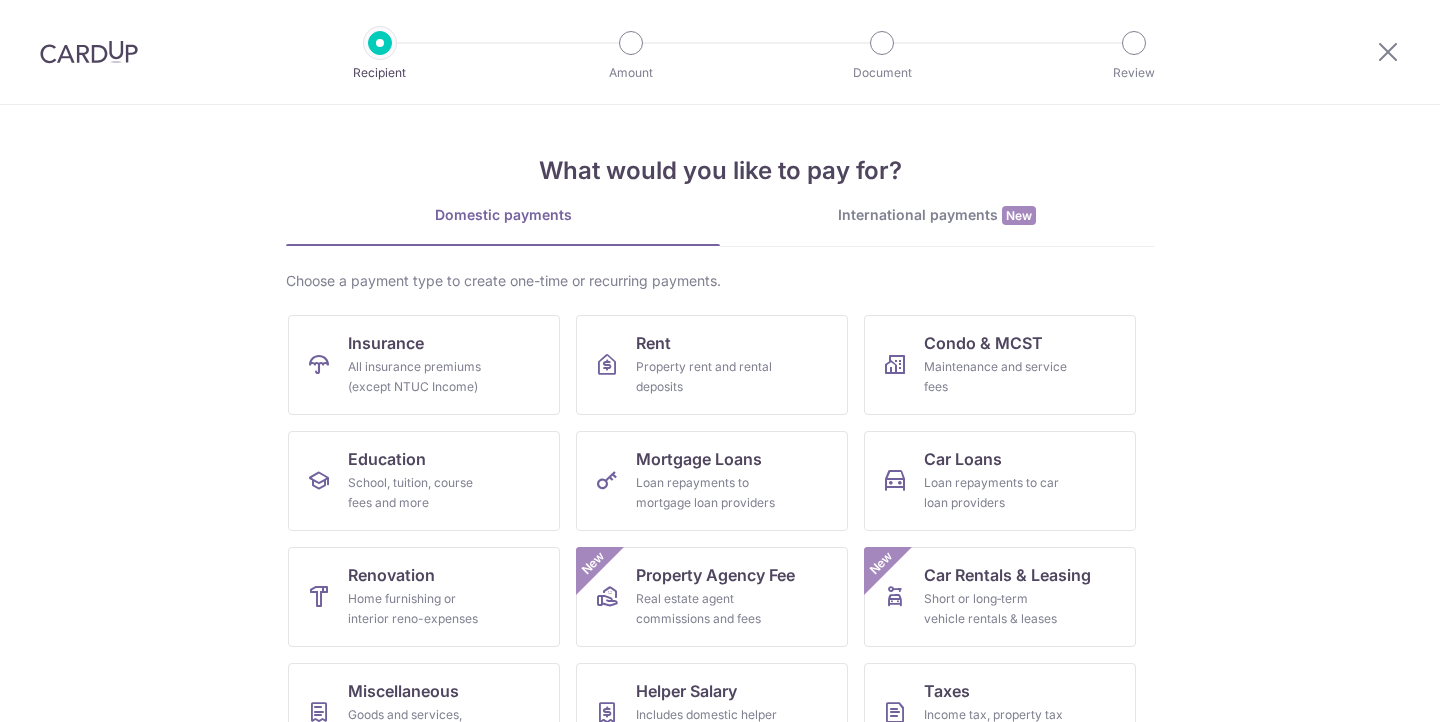 scroll, scrollTop: 0, scrollLeft: 0, axis: both 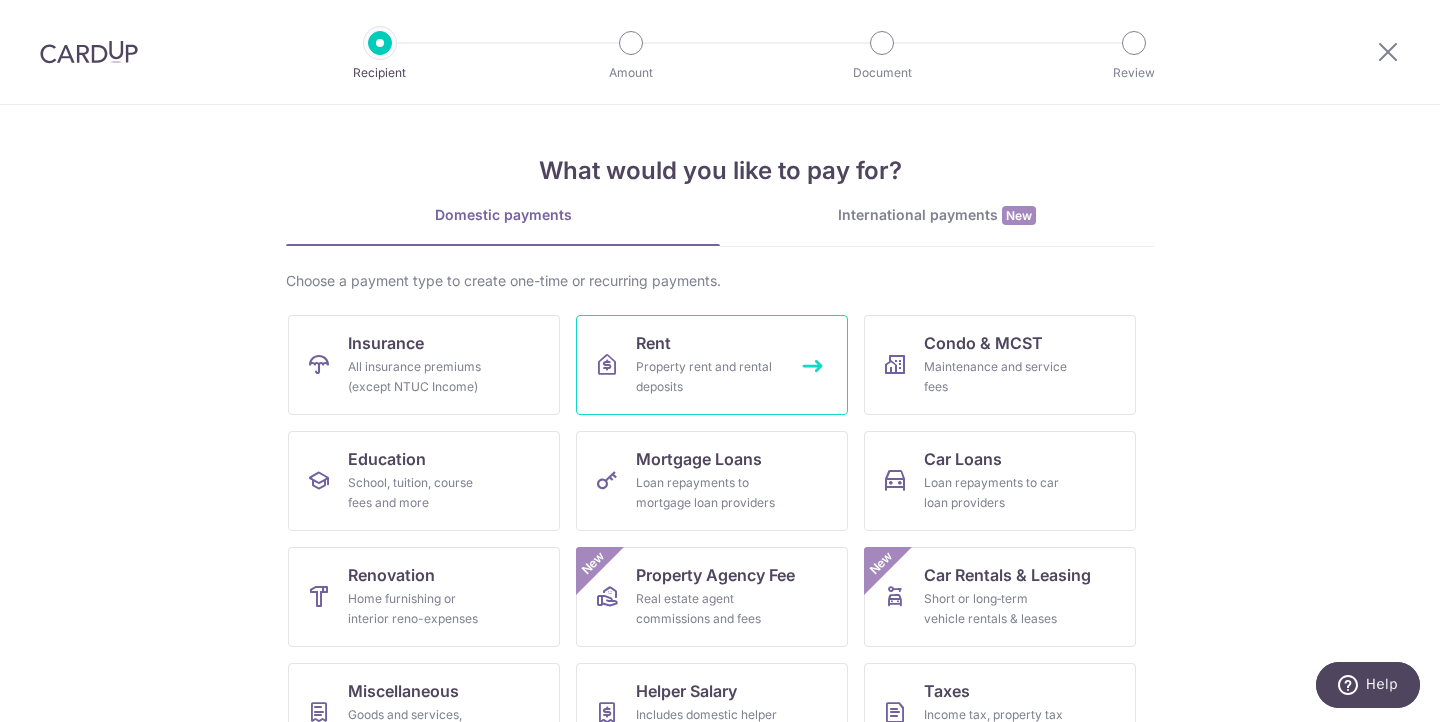 click on "Rent Property rent and rental deposits" at bounding box center (712, 365) 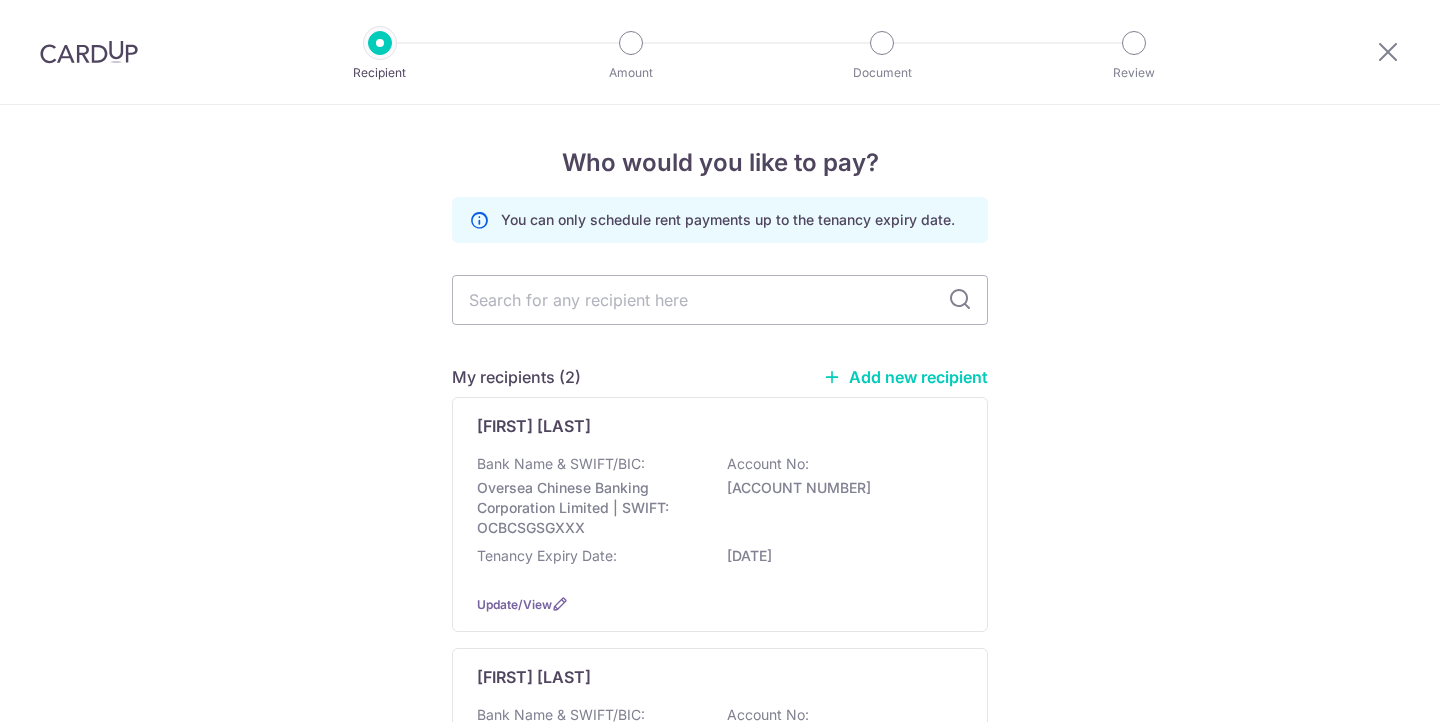 scroll, scrollTop: 0, scrollLeft: 0, axis: both 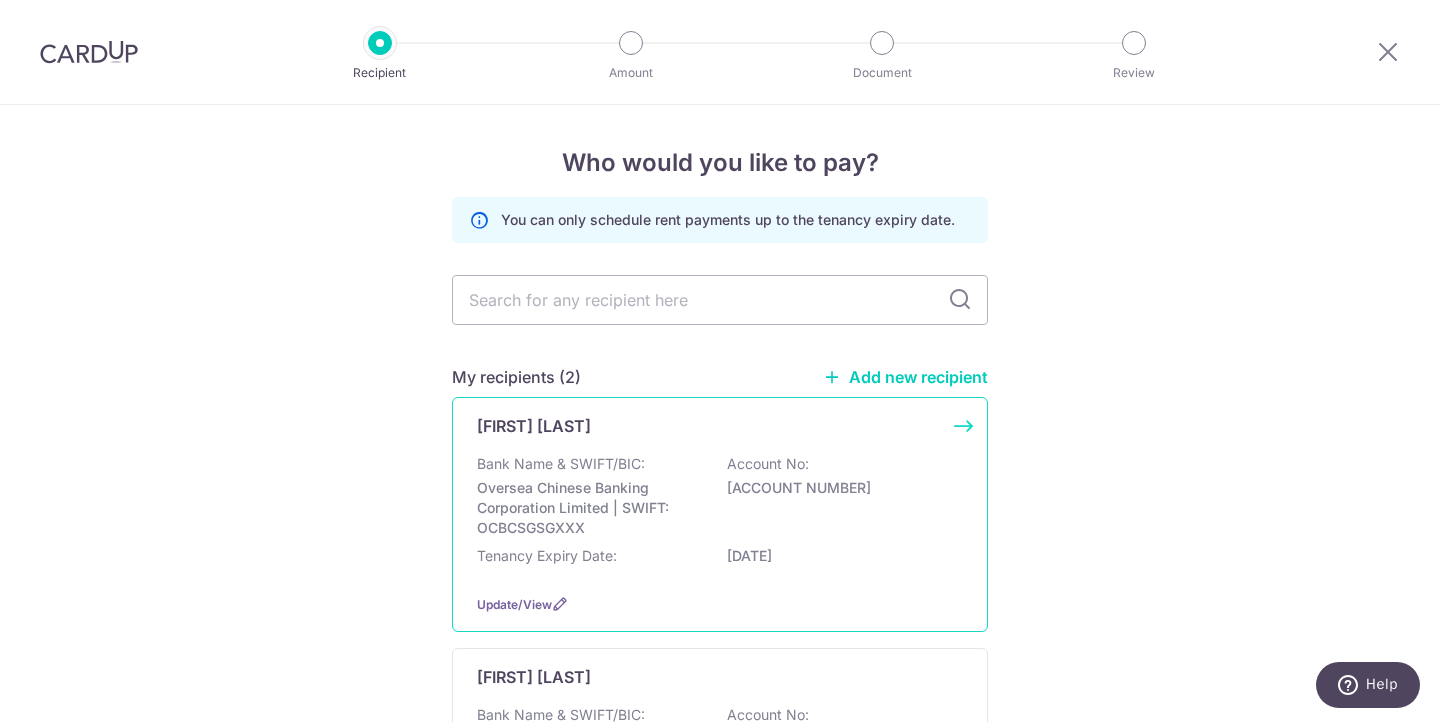 click on "Bank Name & SWIFT/BIC:
[BANK NAME] | SWIFT: [SWIFT]
Account No:
[ACCOUNT NUMBER]" at bounding box center (720, 496) 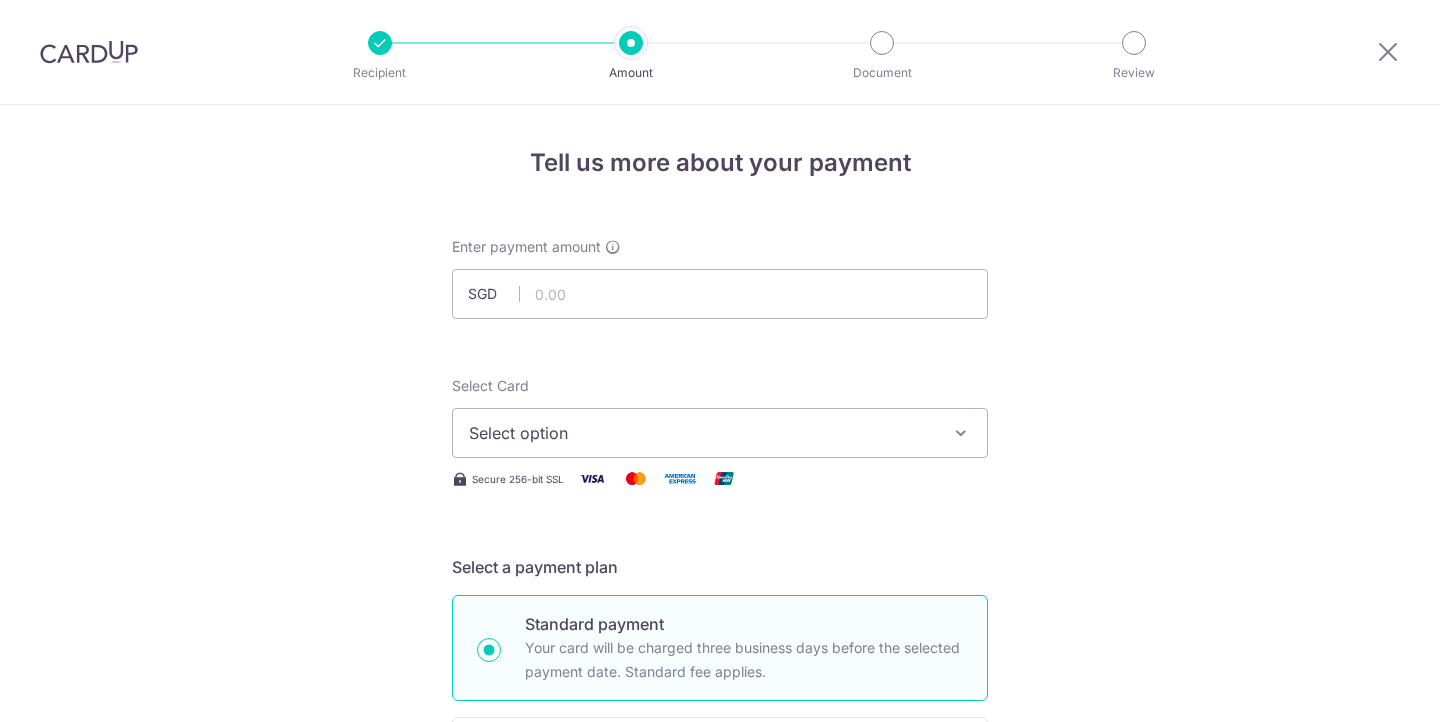 scroll, scrollTop: 0, scrollLeft: 0, axis: both 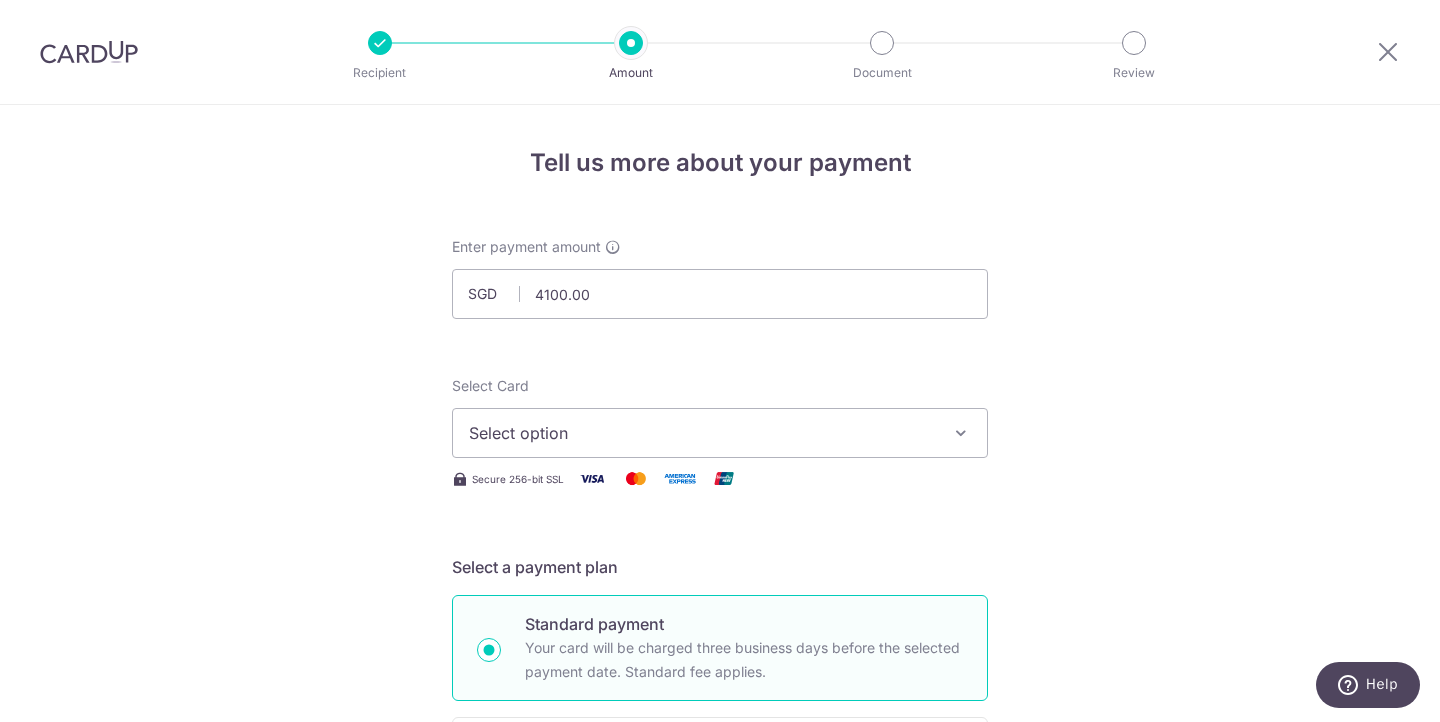 click on "Select option" at bounding box center (702, 433) 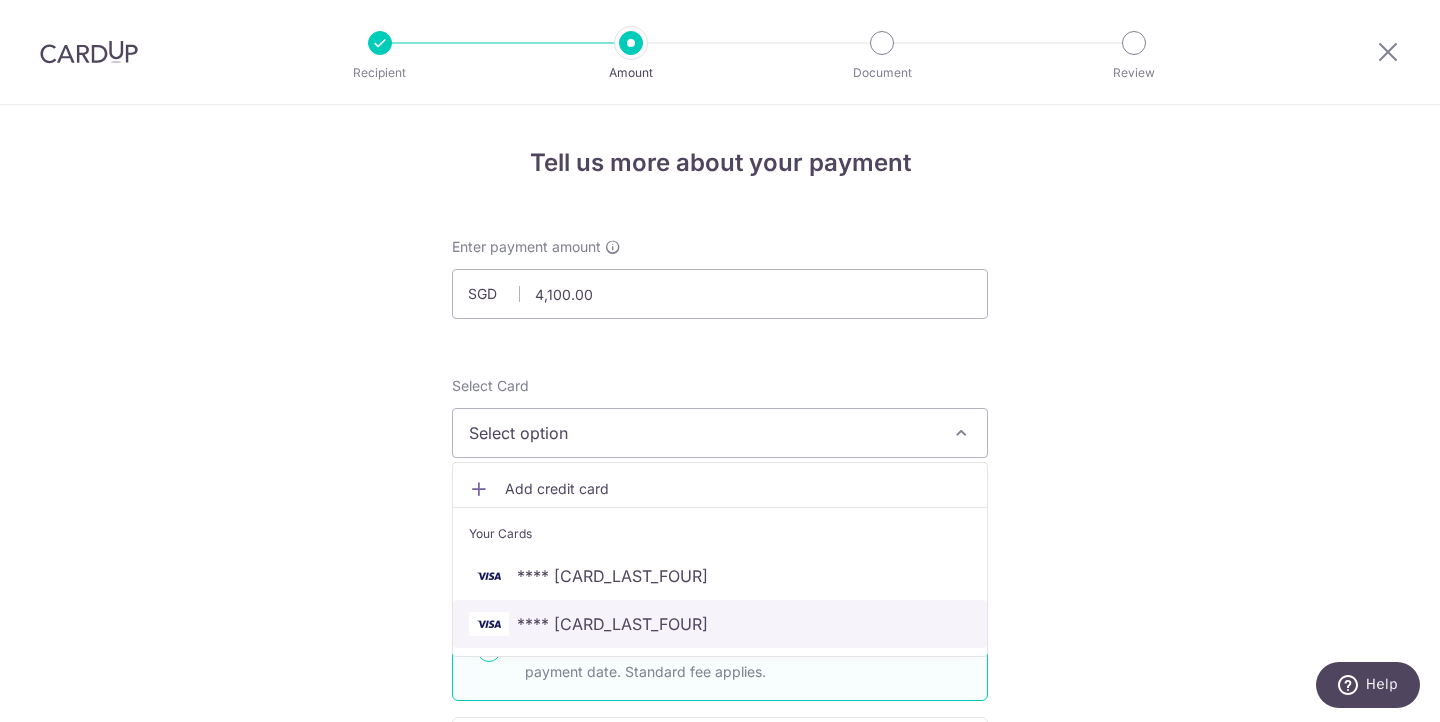 click on "**** 7725" at bounding box center (612, 624) 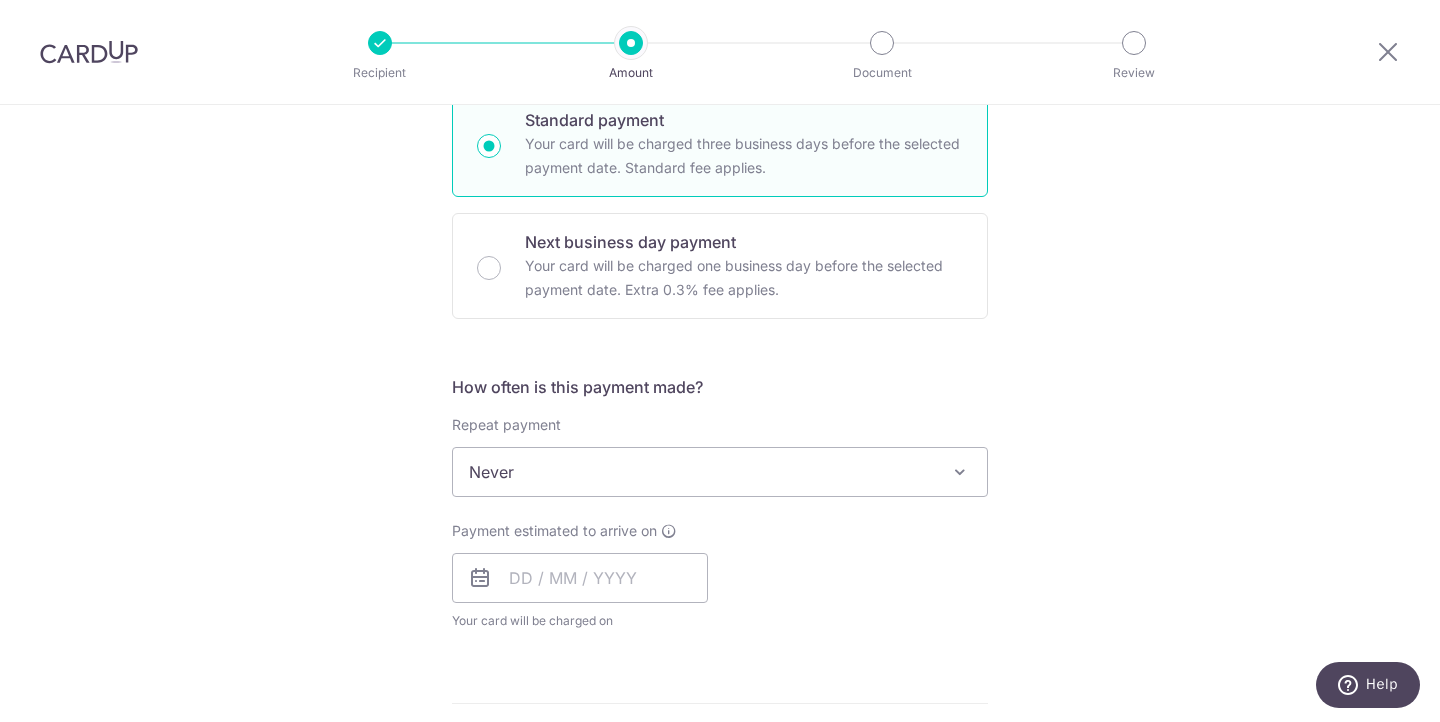 scroll, scrollTop: 505, scrollLeft: 0, axis: vertical 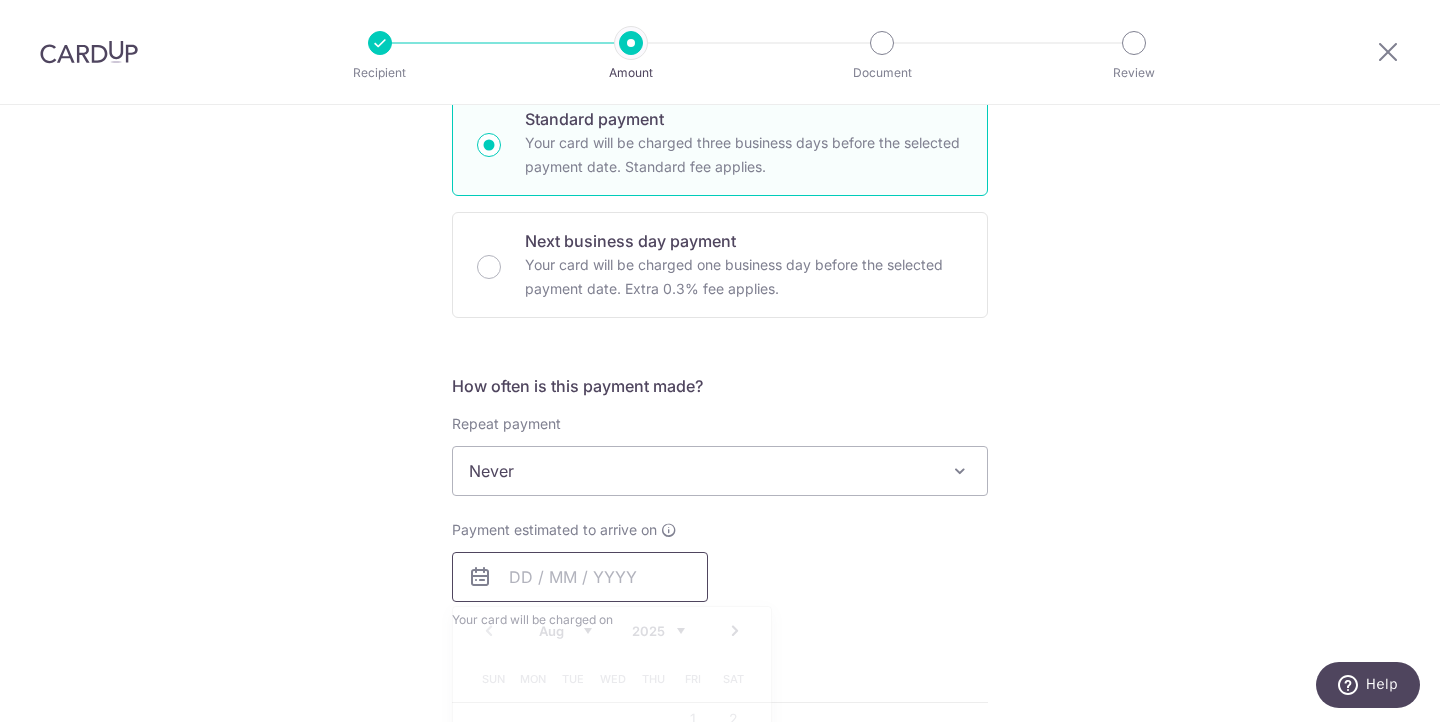 click at bounding box center (580, 577) 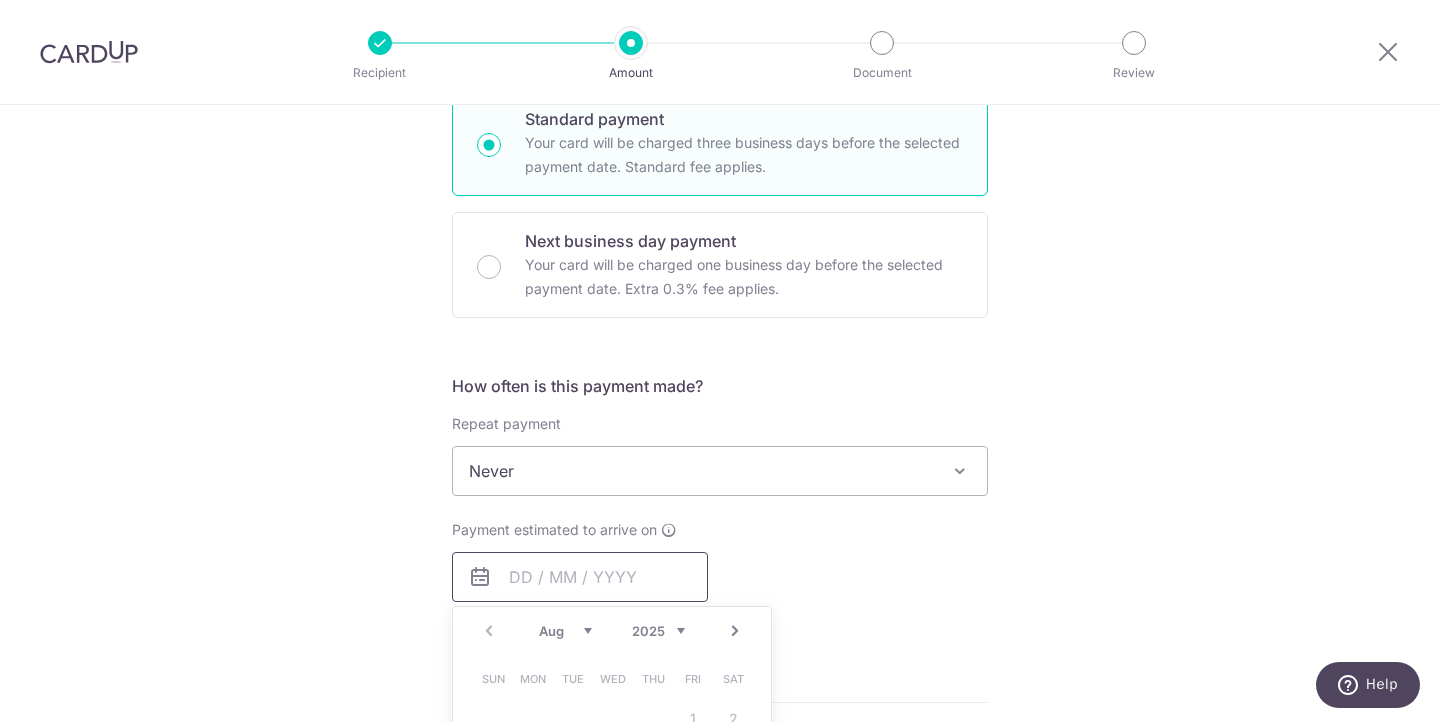 scroll, scrollTop: 726, scrollLeft: 0, axis: vertical 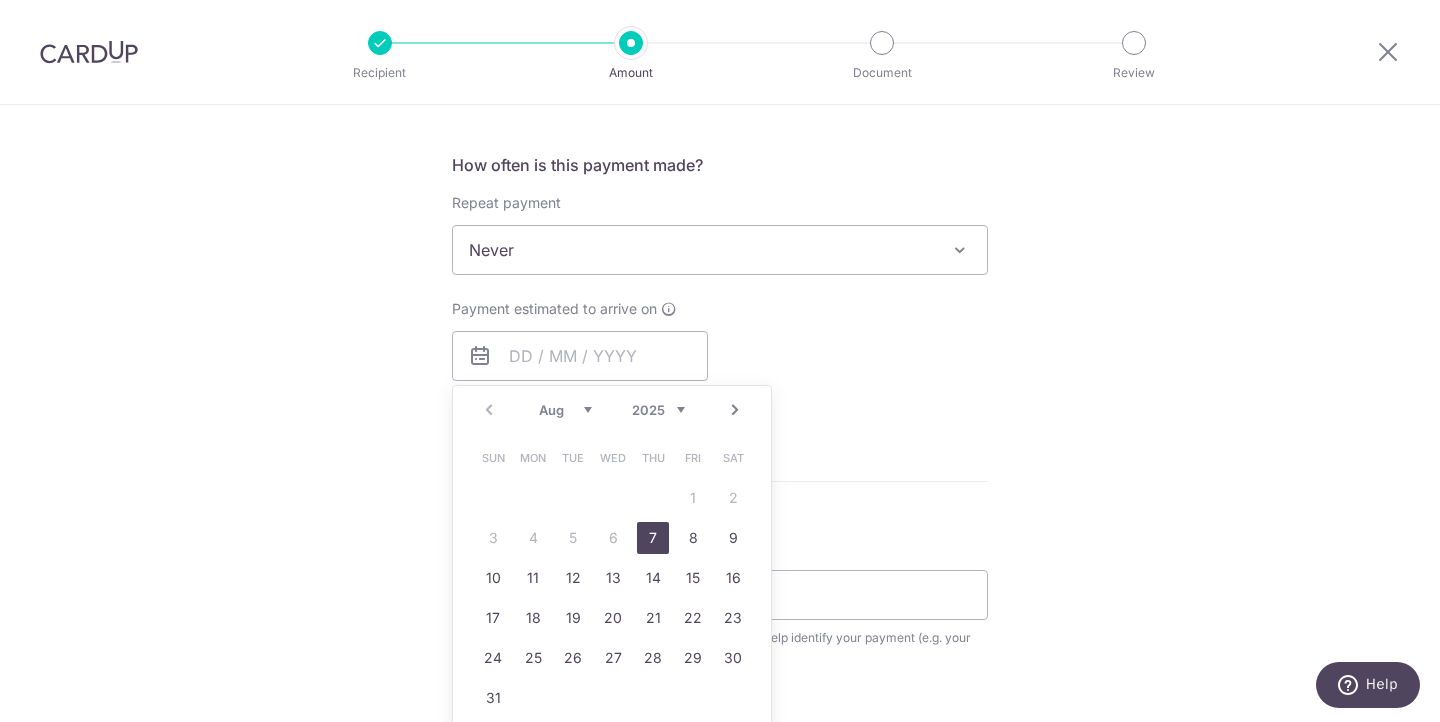 click on "7" at bounding box center (653, 538) 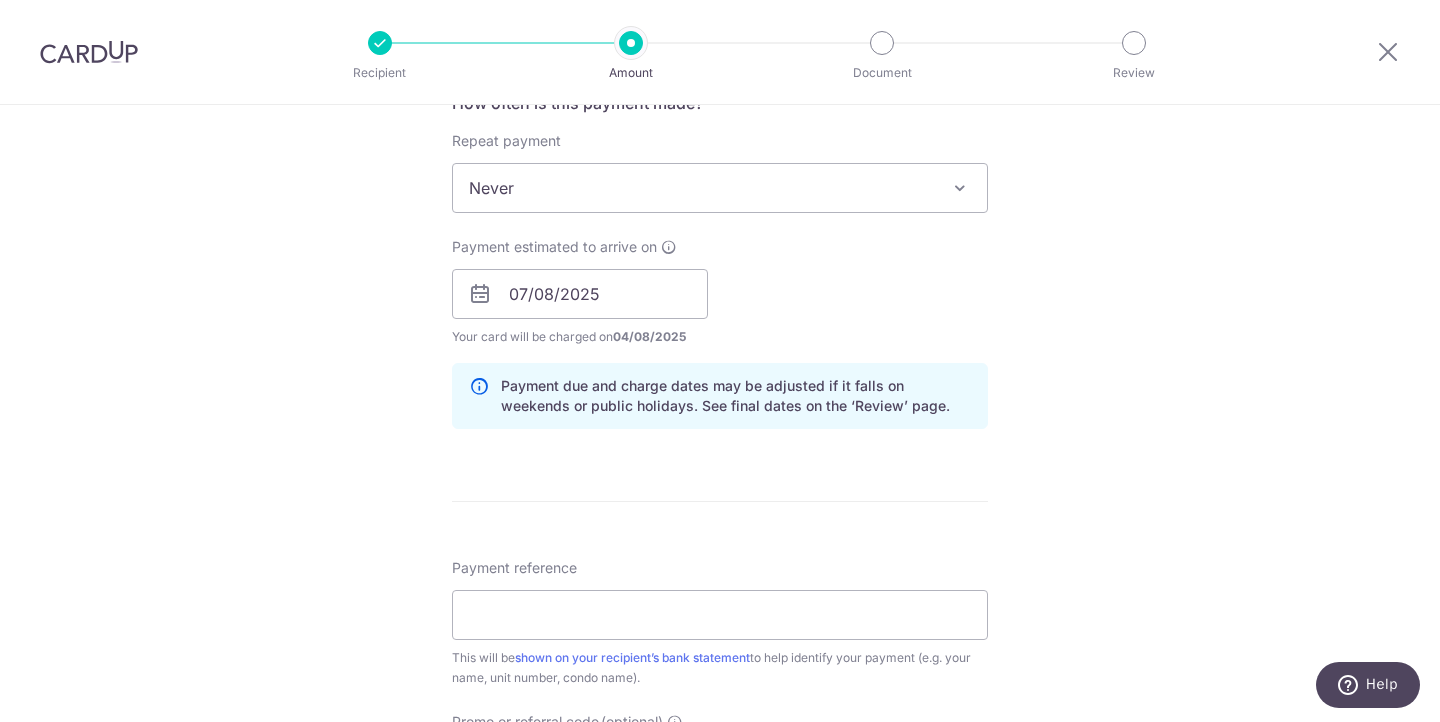 scroll, scrollTop: 789, scrollLeft: 0, axis: vertical 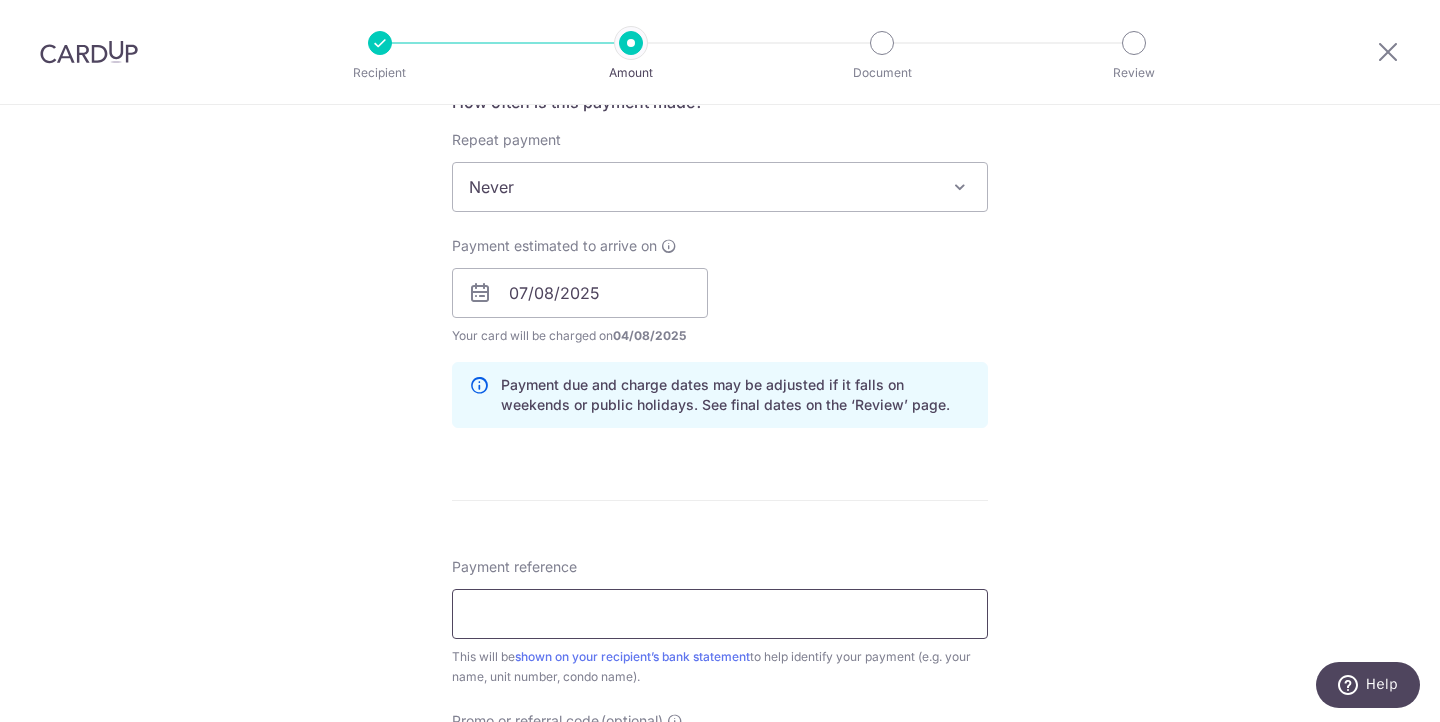 click on "Payment reference" at bounding box center [720, 614] 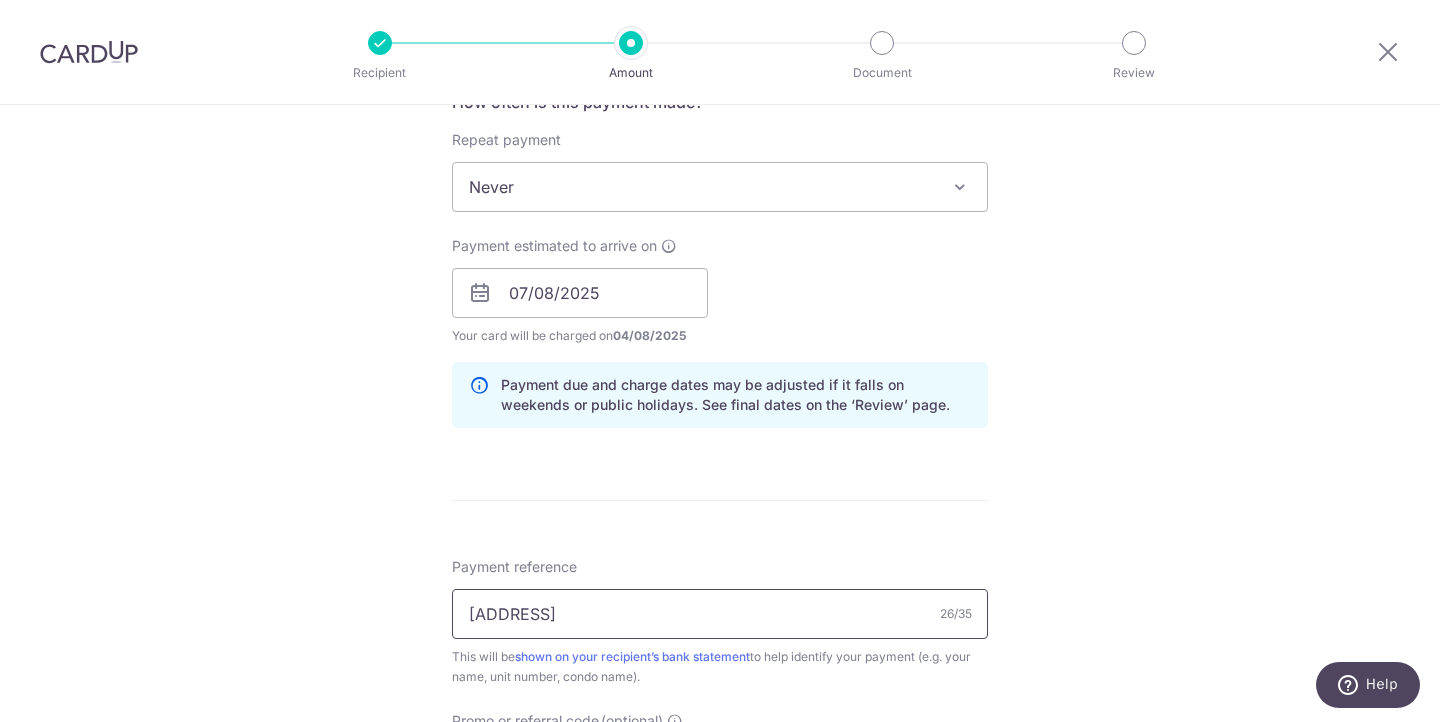 click on "113BukitPurmei_June8-July7" at bounding box center (720, 614) 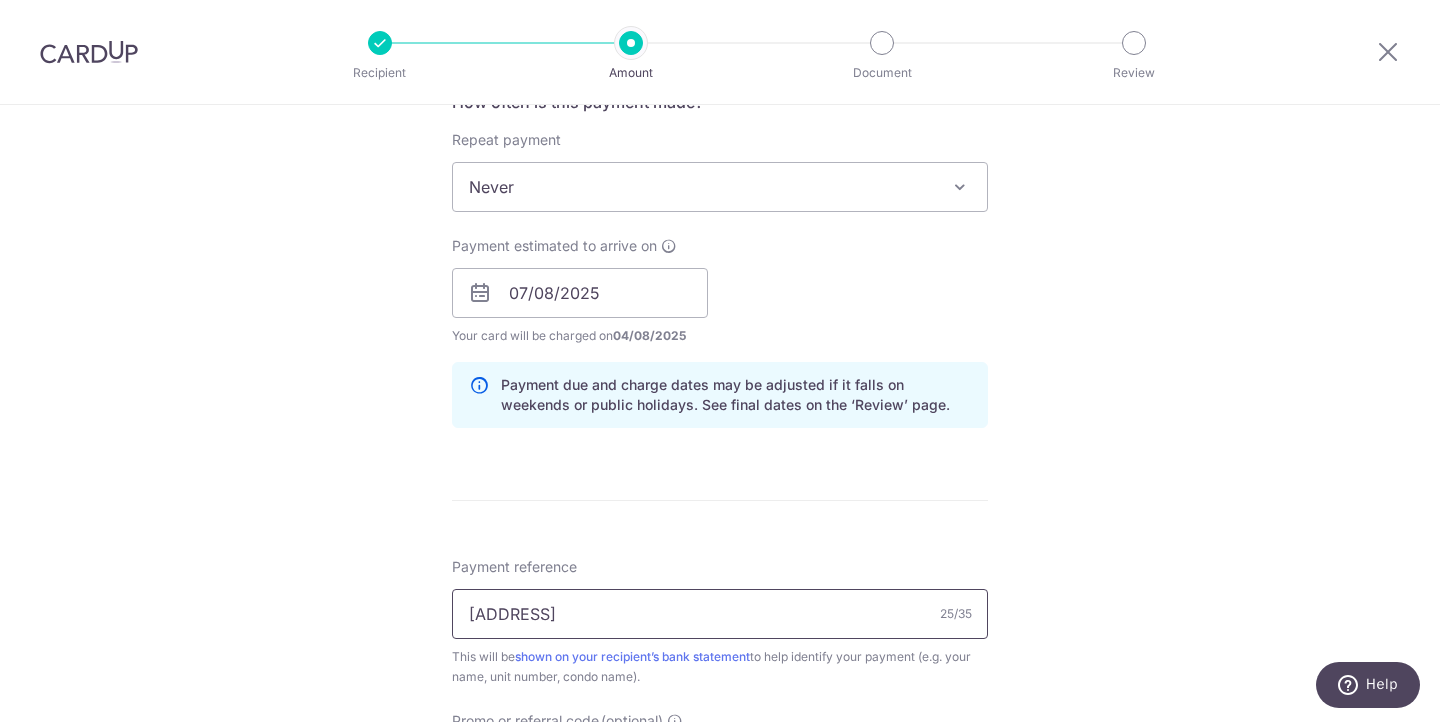 click on "113BukitPurmei_Aug8-July7" at bounding box center (720, 614) 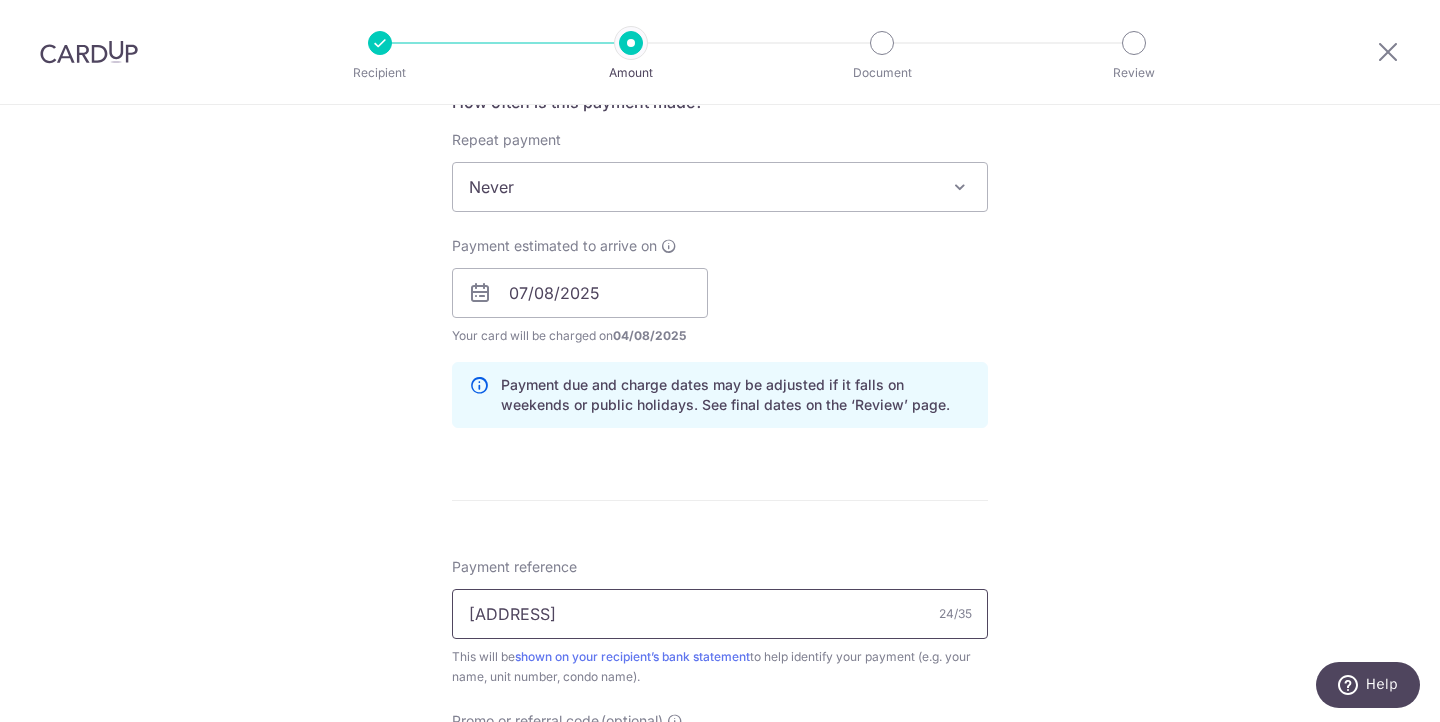 scroll, scrollTop: 1059, scrollLeft: 0, axis: vertical 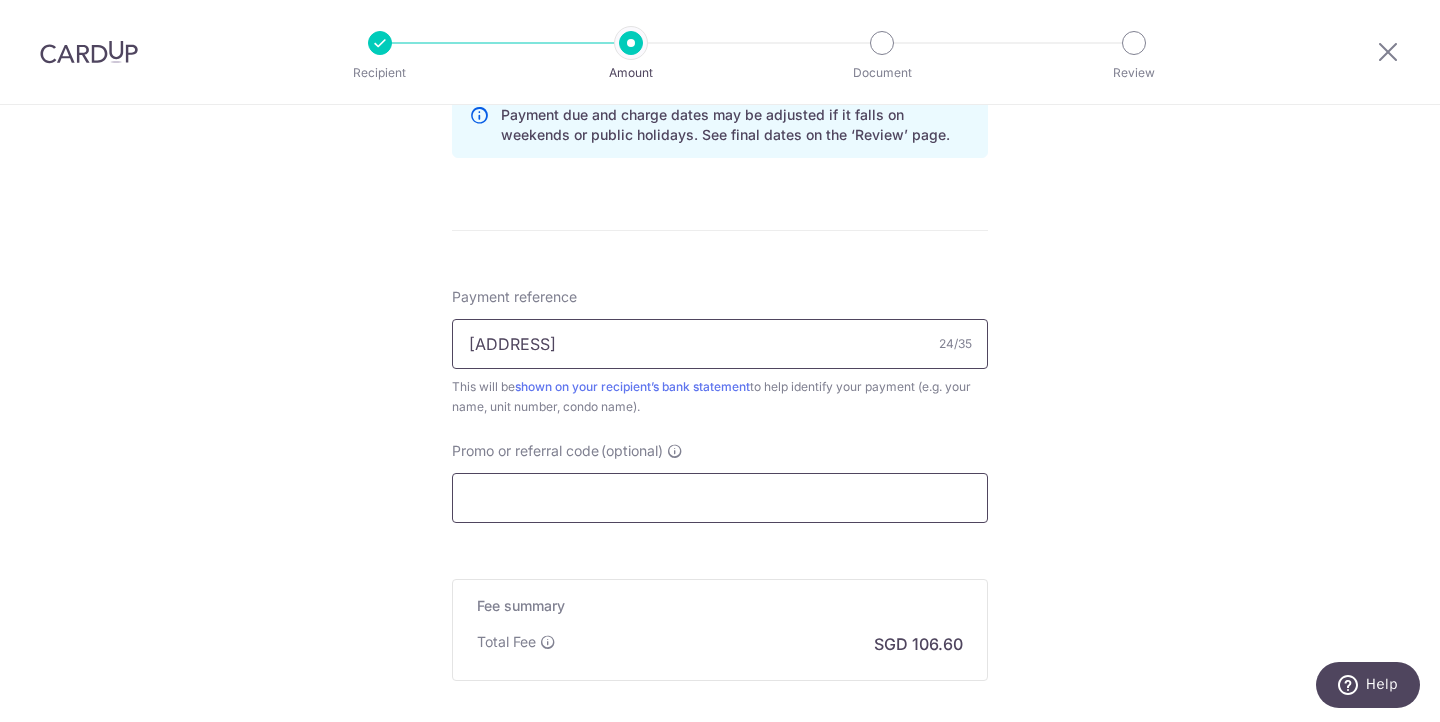 type on "113BukitPurmei_Aug8-Sep7" 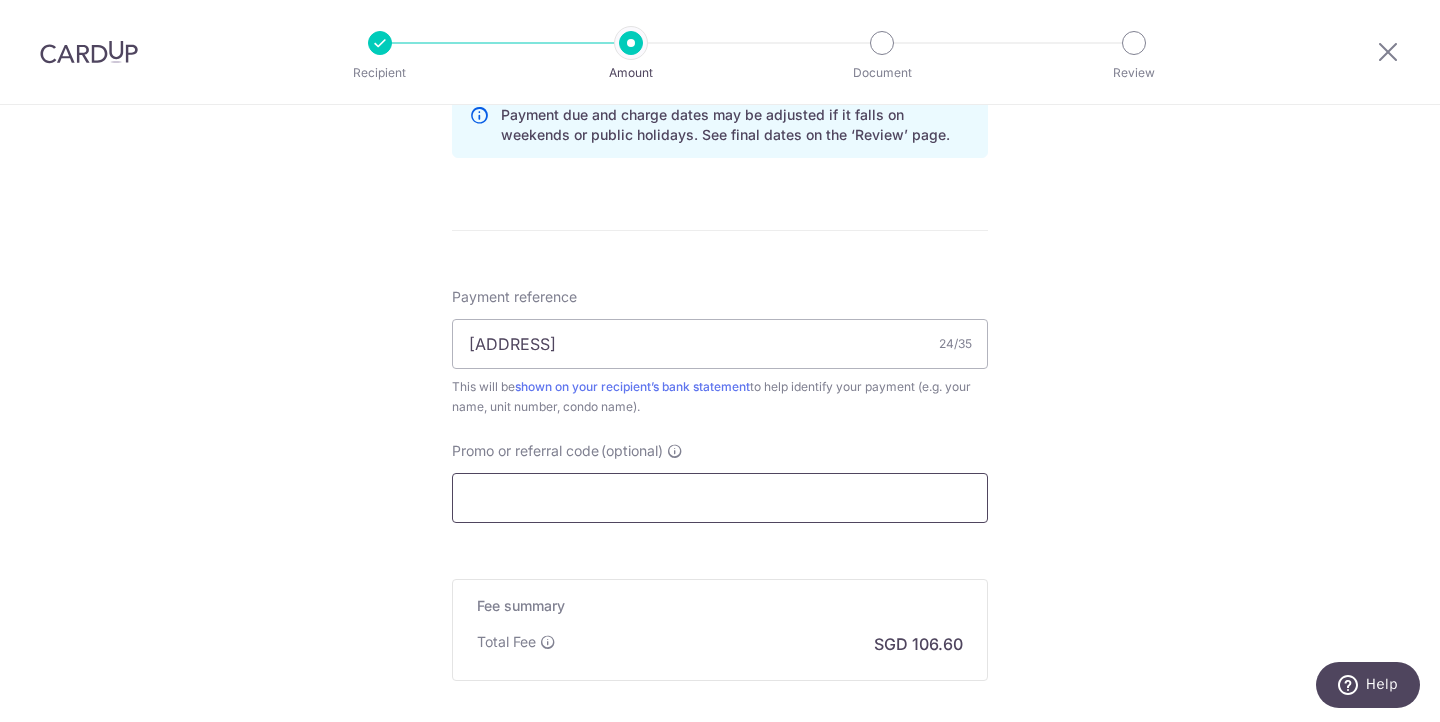 click on "Promo or referral code
(optional)" at bounding box center (720, 498) 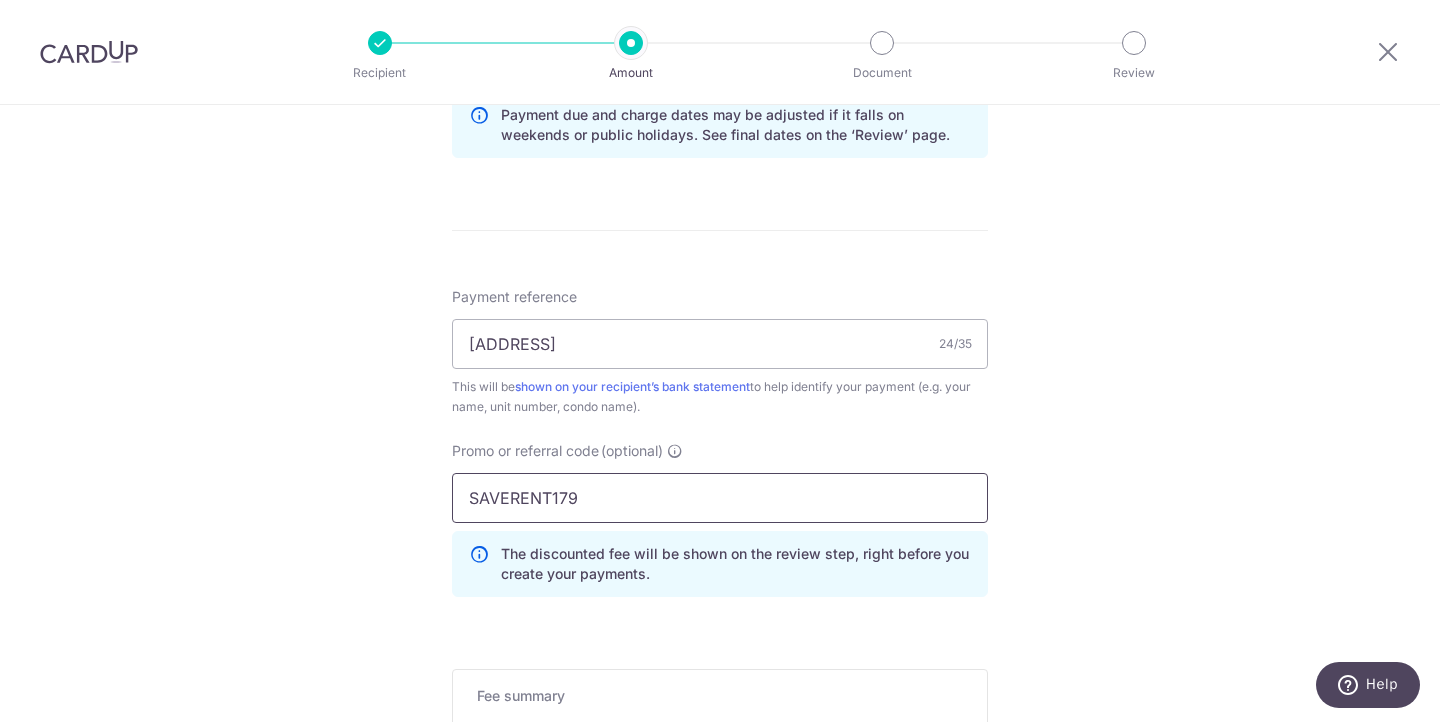 type on "SAVERENT179" 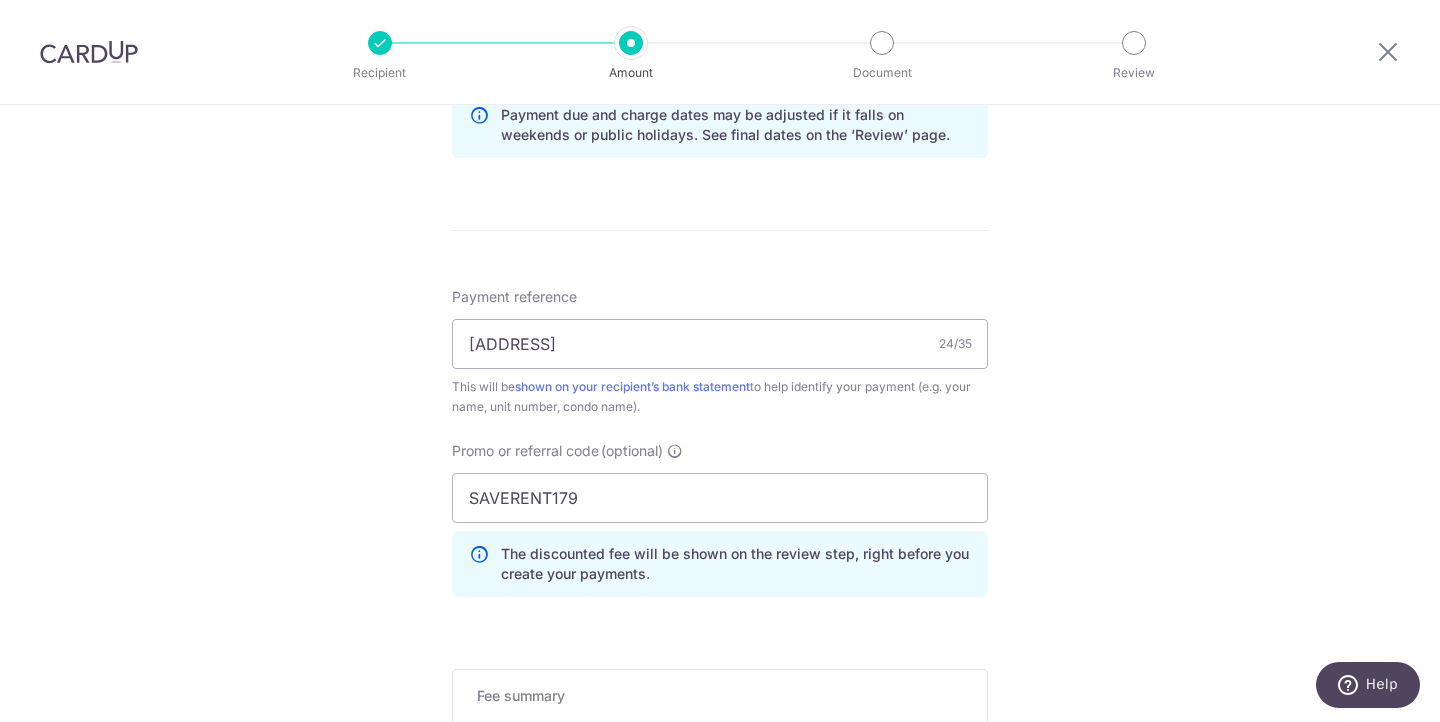 click on "Tell us more about your payment
Enter payment amount
SGD
4,100.00
4100.00
Select Card
**** 7725
Add credit card
Your Cards
**** 7296
**** 7725
Secure 256-bit SSL
Text
New card details
Card
Secure 256-bit SSL" at bounding box center (720, 36) 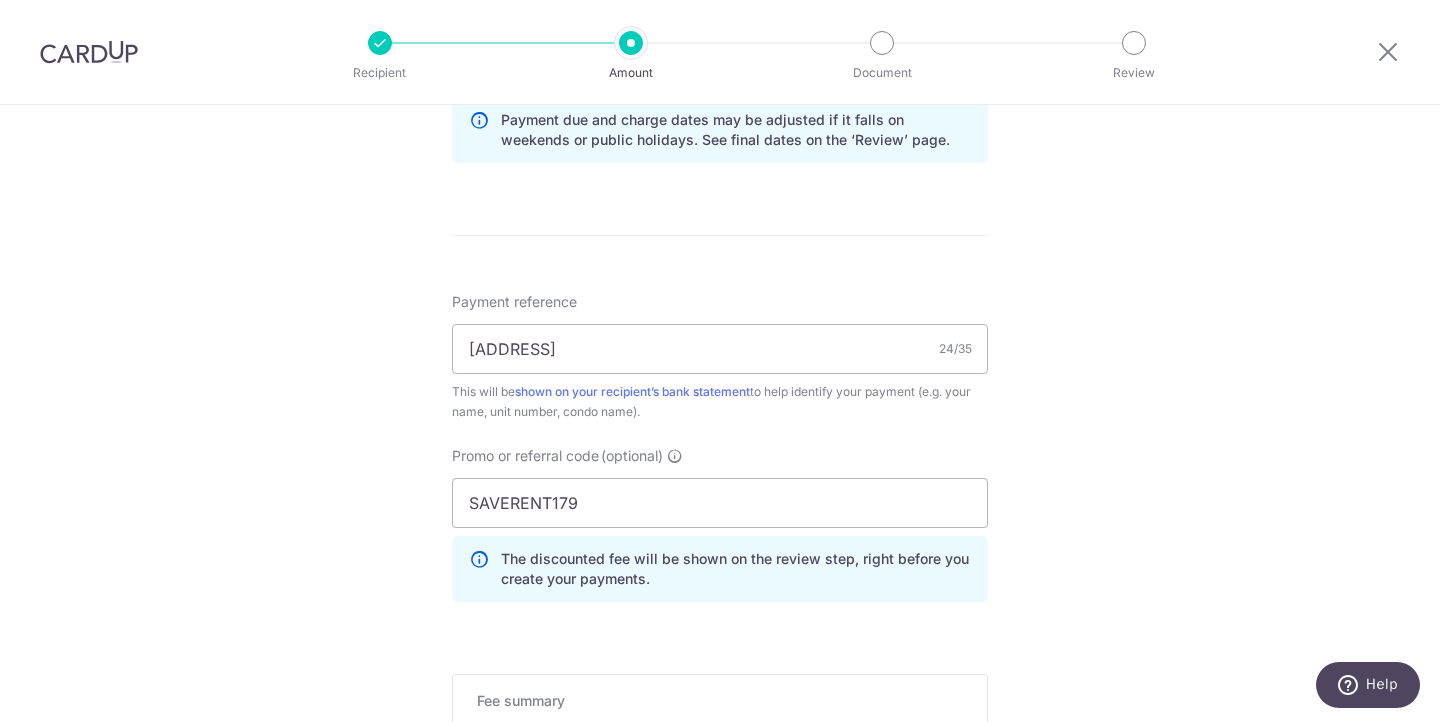 scroll, scrollTop: 1364, scrollLeft: 0, axis: vertical 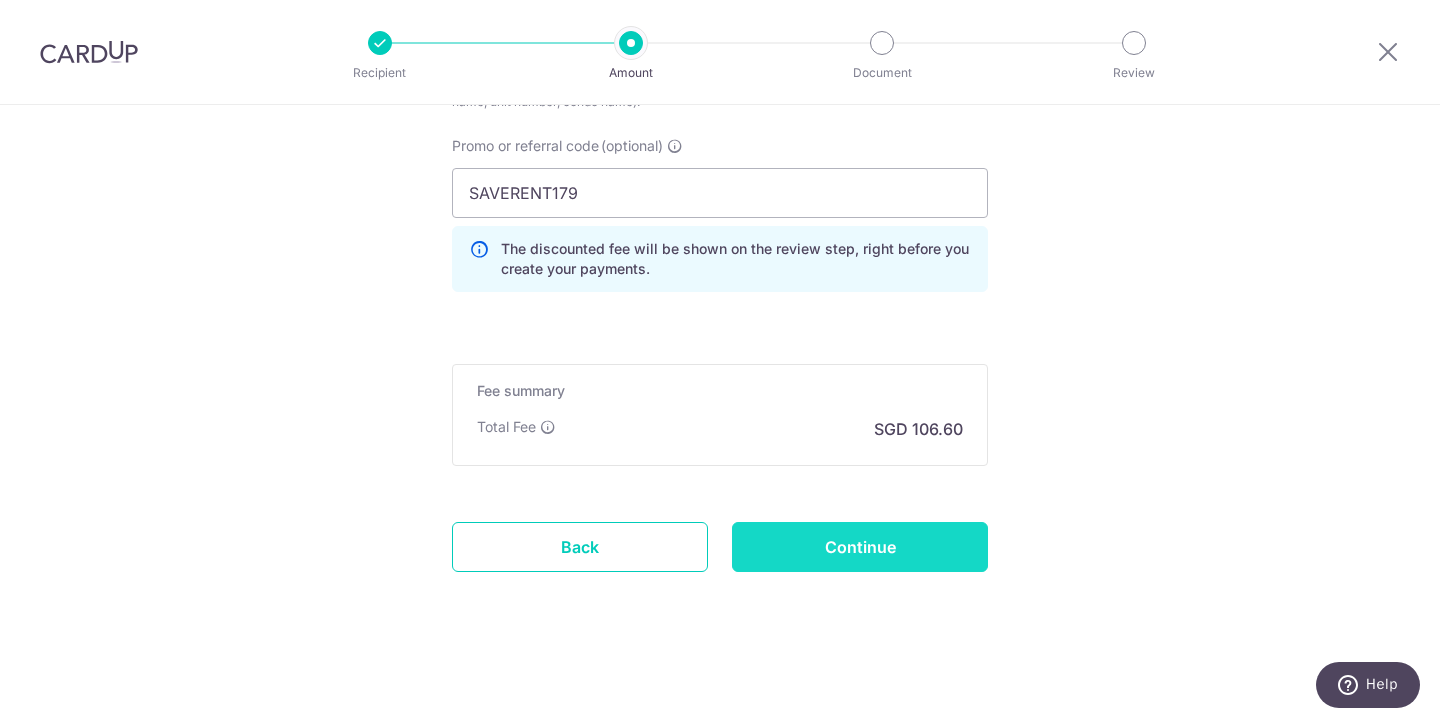click on "Continue" at bounding box center (860, 547) 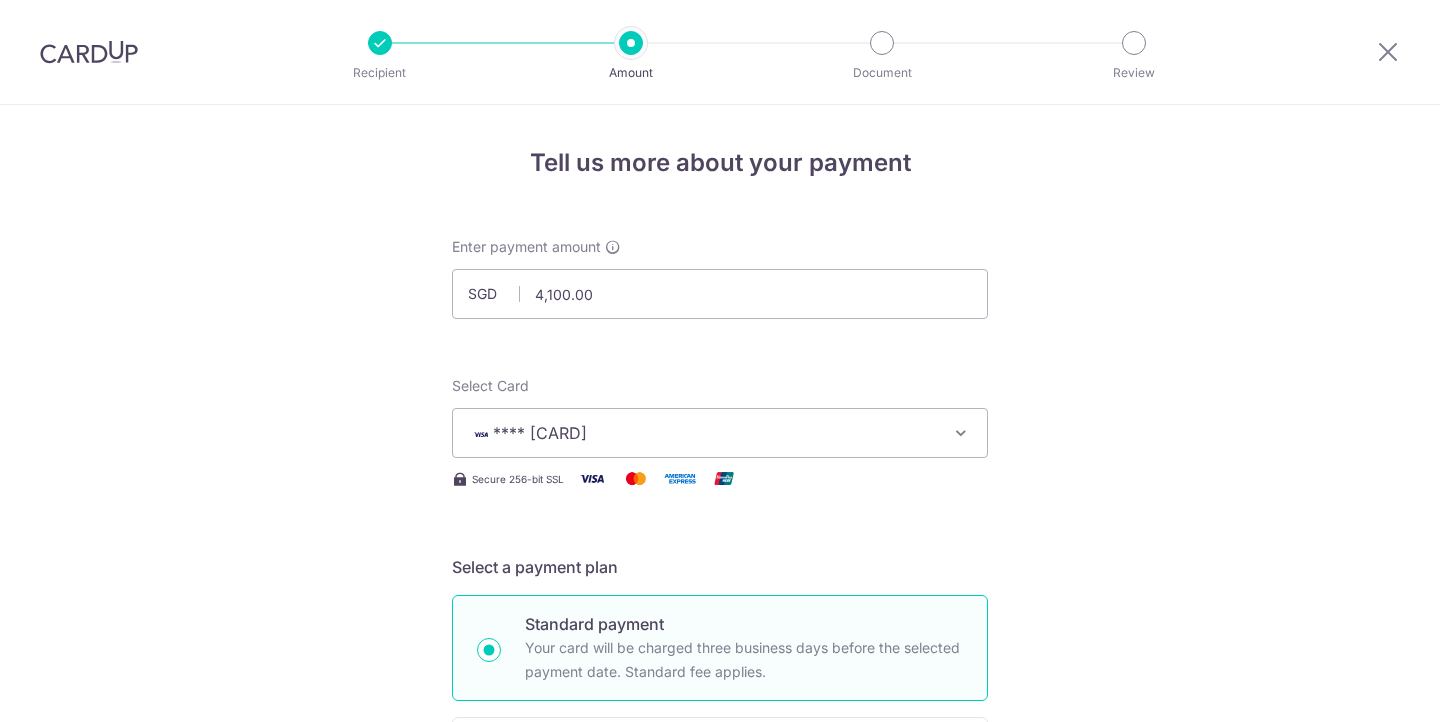 scroll, scrollTop: 0, scrollLeft: 0, axis: both 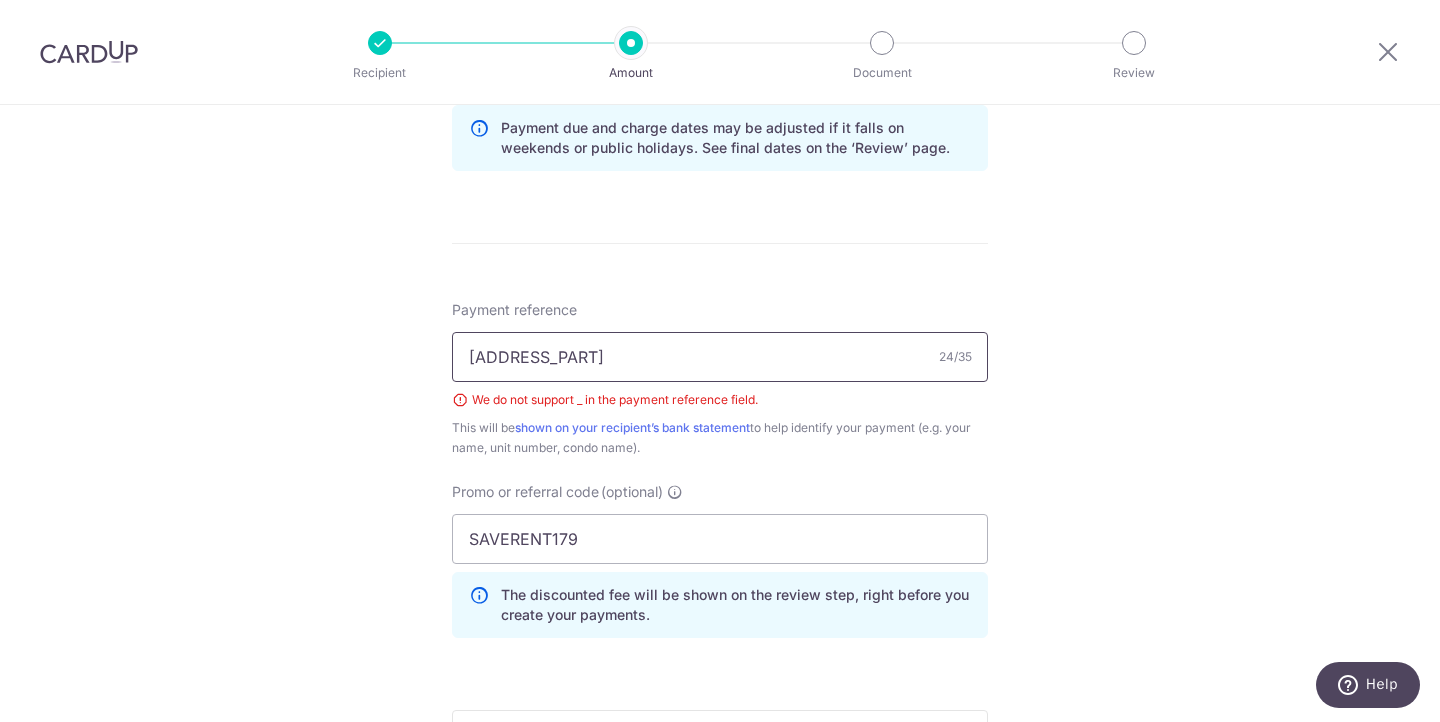 click on "113BukitPurmei_Aug8-Sep7" at bounding box center [720, 357] 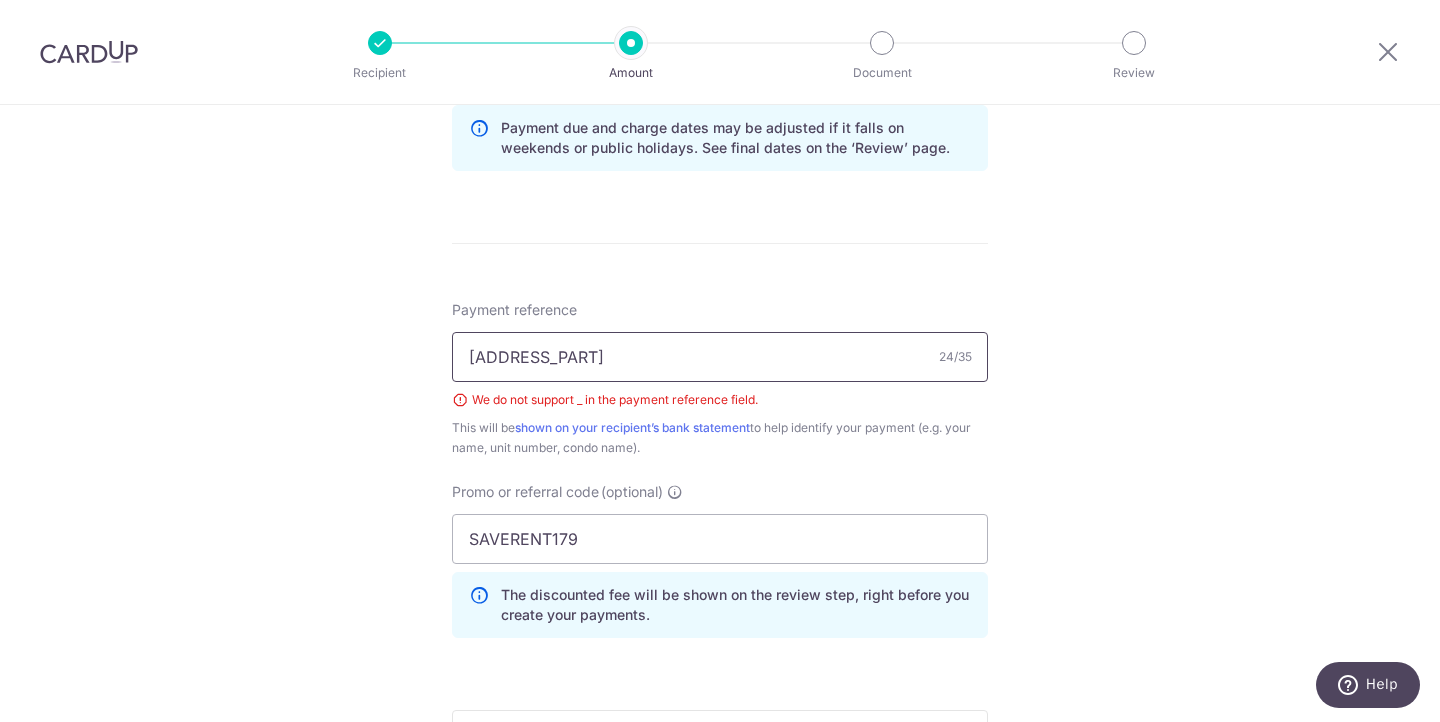 type on "113BukitPurmei-Aug8-Sep7" 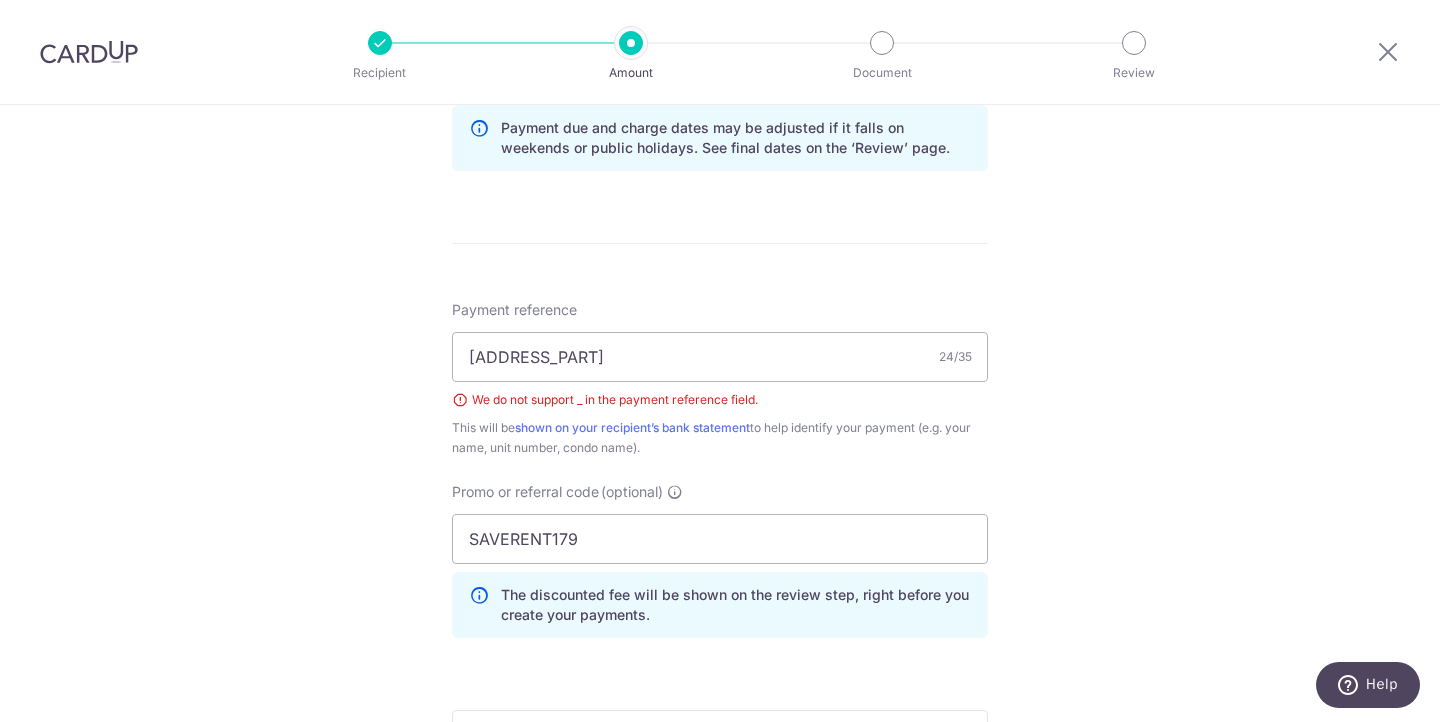 click on "Tell us more about your payment
Enter payment amount
SGD
4,100.00
4100.00
Select Card
**** 7725
Add credit card
Your Cards
**** 7296
**** 7725
Secure 256-bit SSL
Text
New card details
Card
Secure 256-bit SSL" at bounding box center [720, 63] 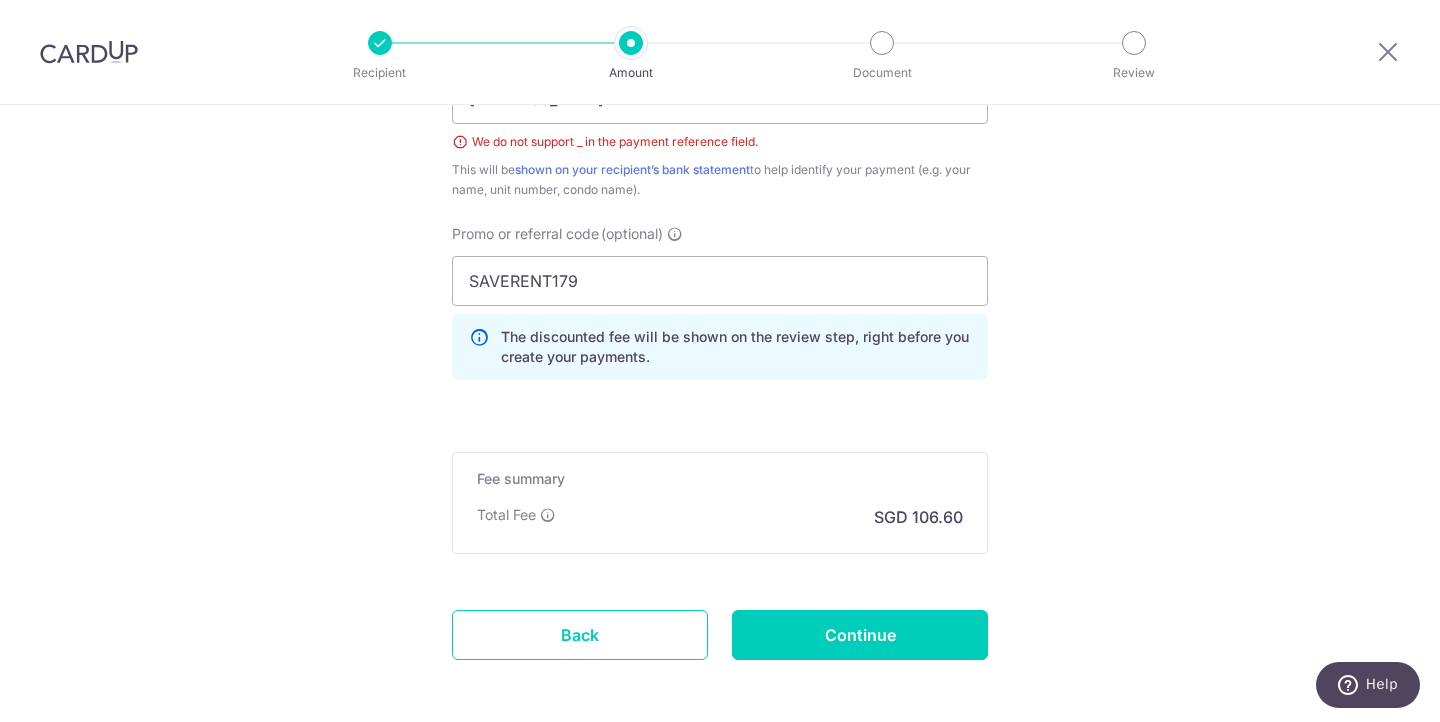 scroll, scrollTop: 1392, scrollLeft: 0, axis: vertical 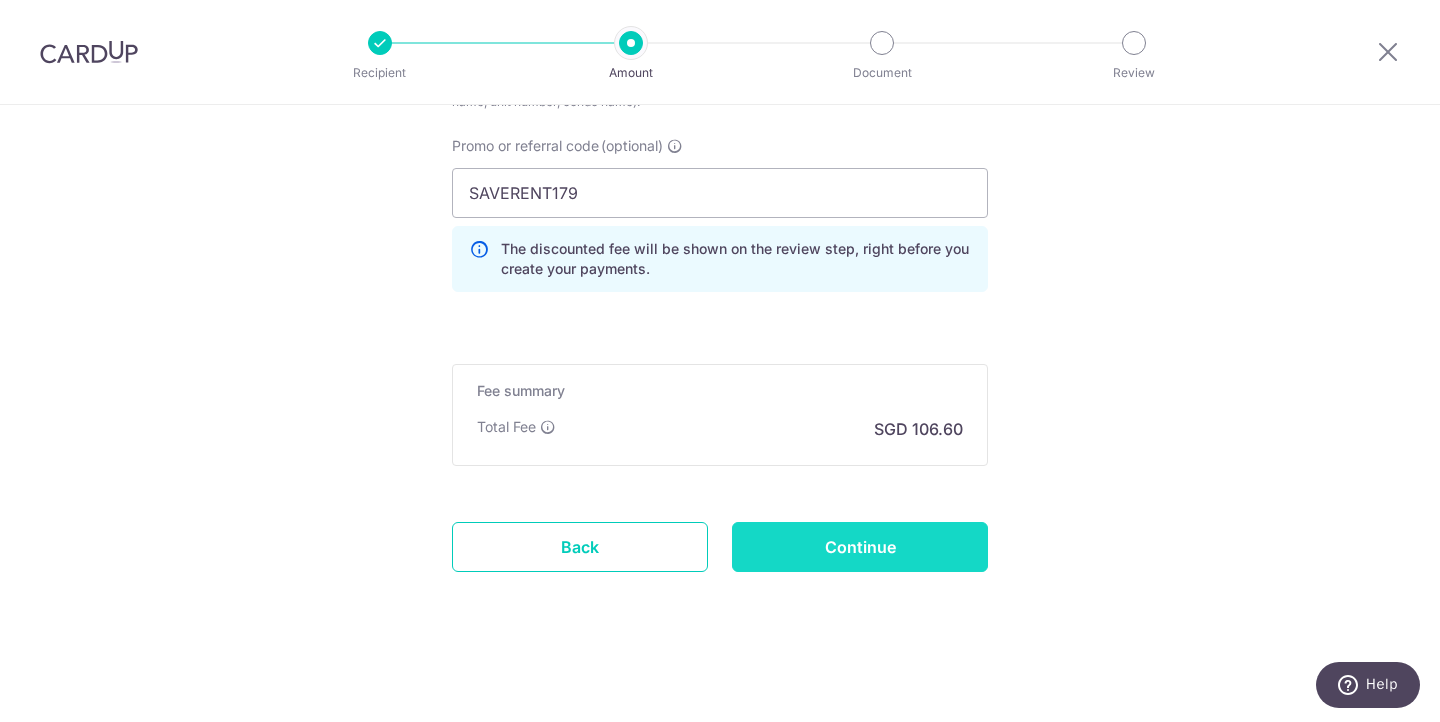 click on "Continue" at bounding box center (860, 547) 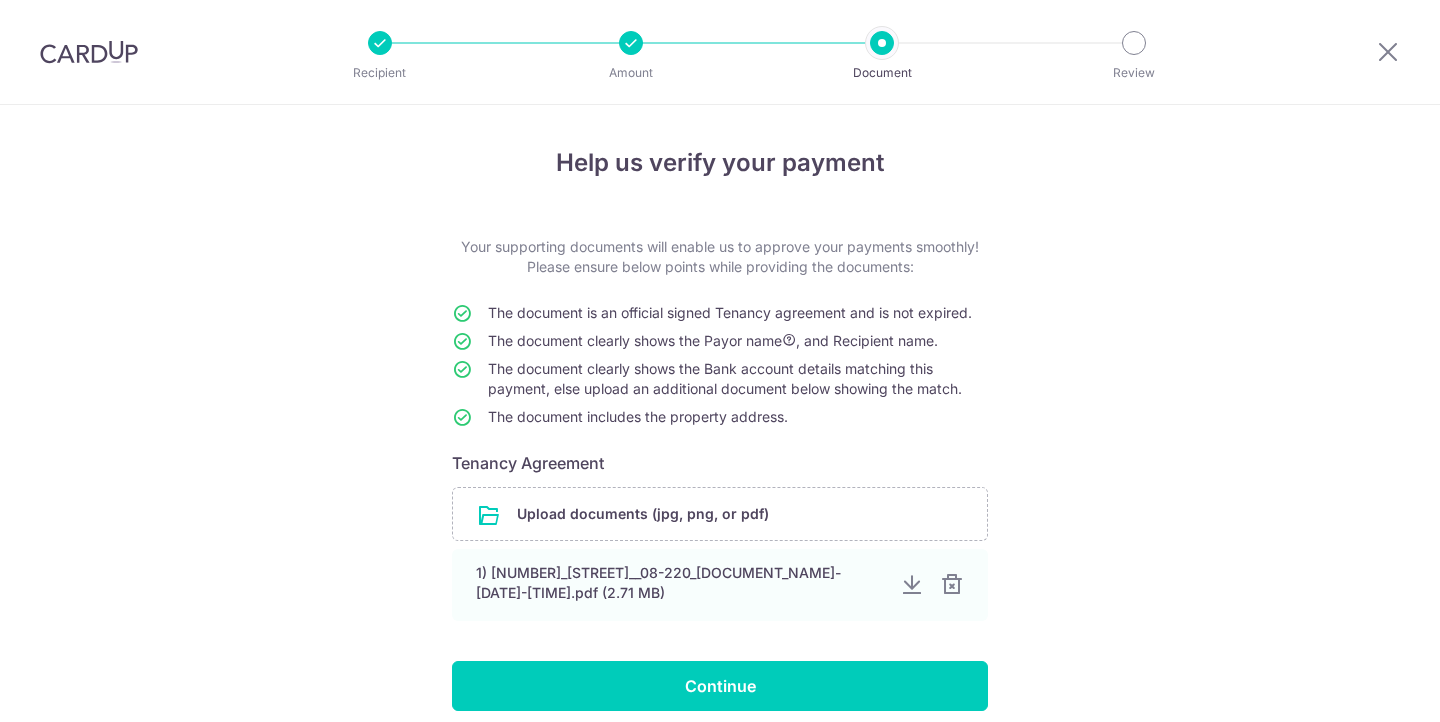 scroll, scrollTop: 0, scrollLeft: 0, axis: both 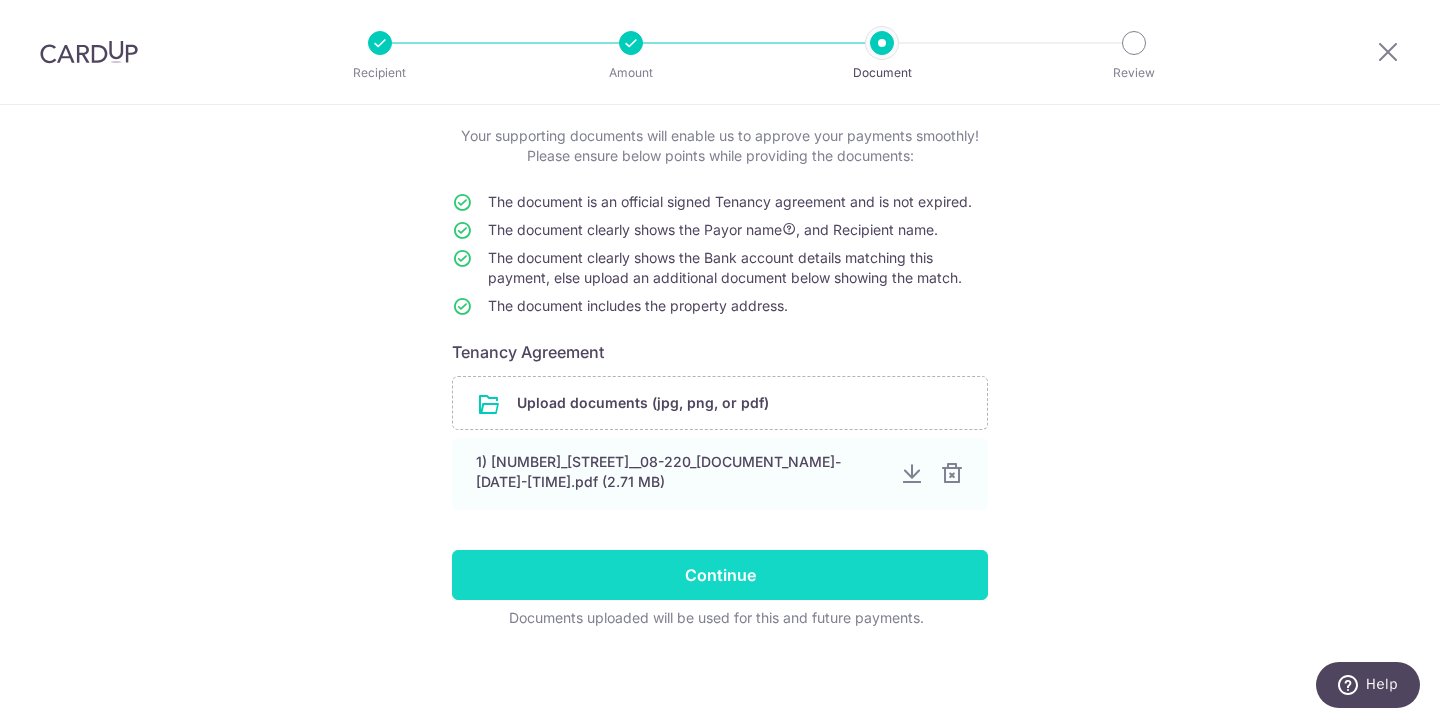 click on "Continue" at bounding box center (720, 575) 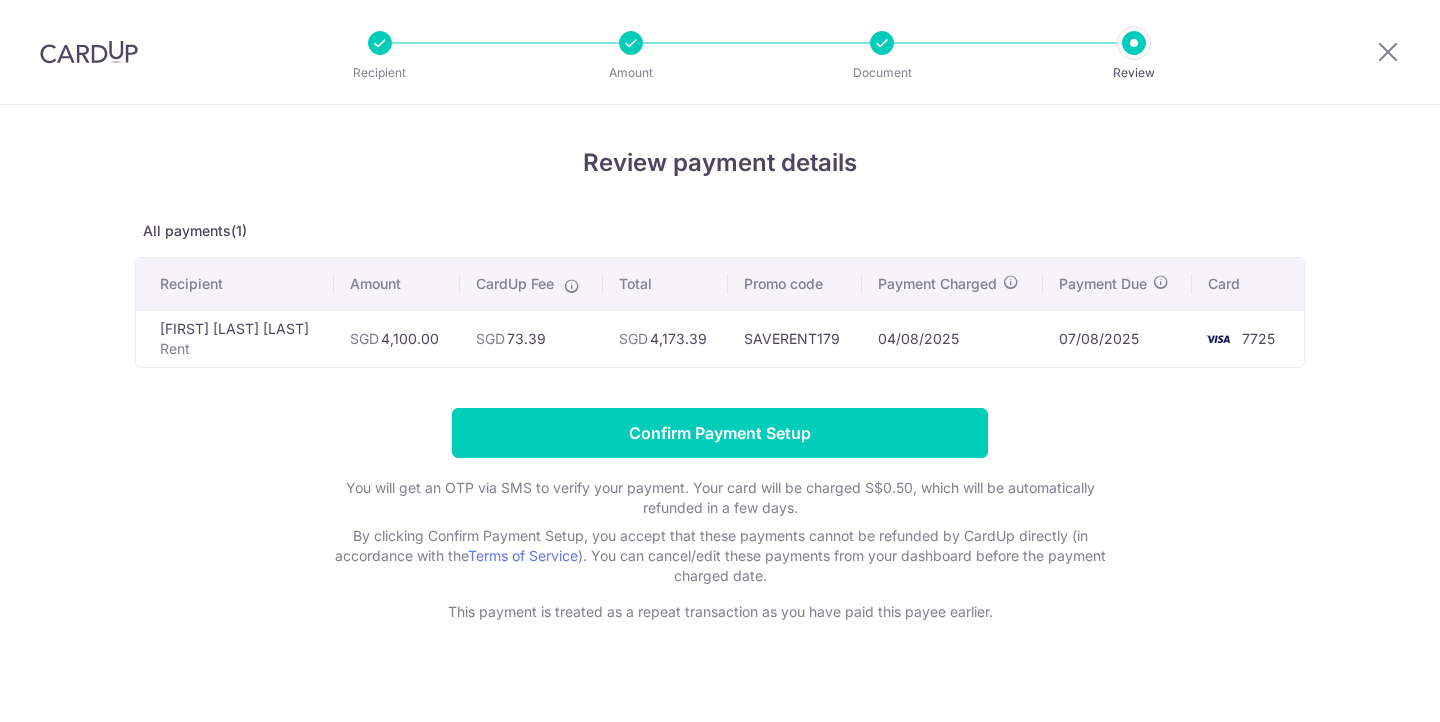 scroll, scrollTop: 0, scrollLeft: 0, axis: both 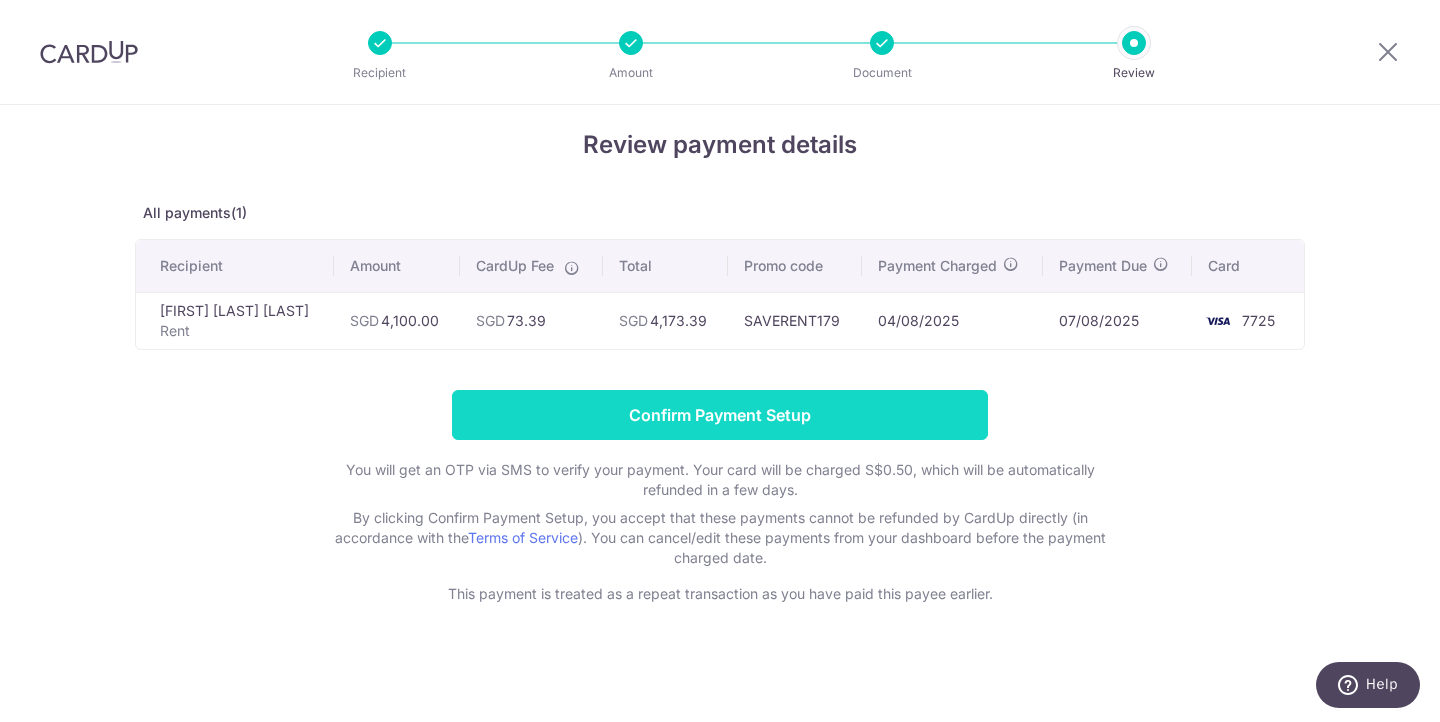 click on "Confirm Payment Setup" at bounding box center [720, 415] 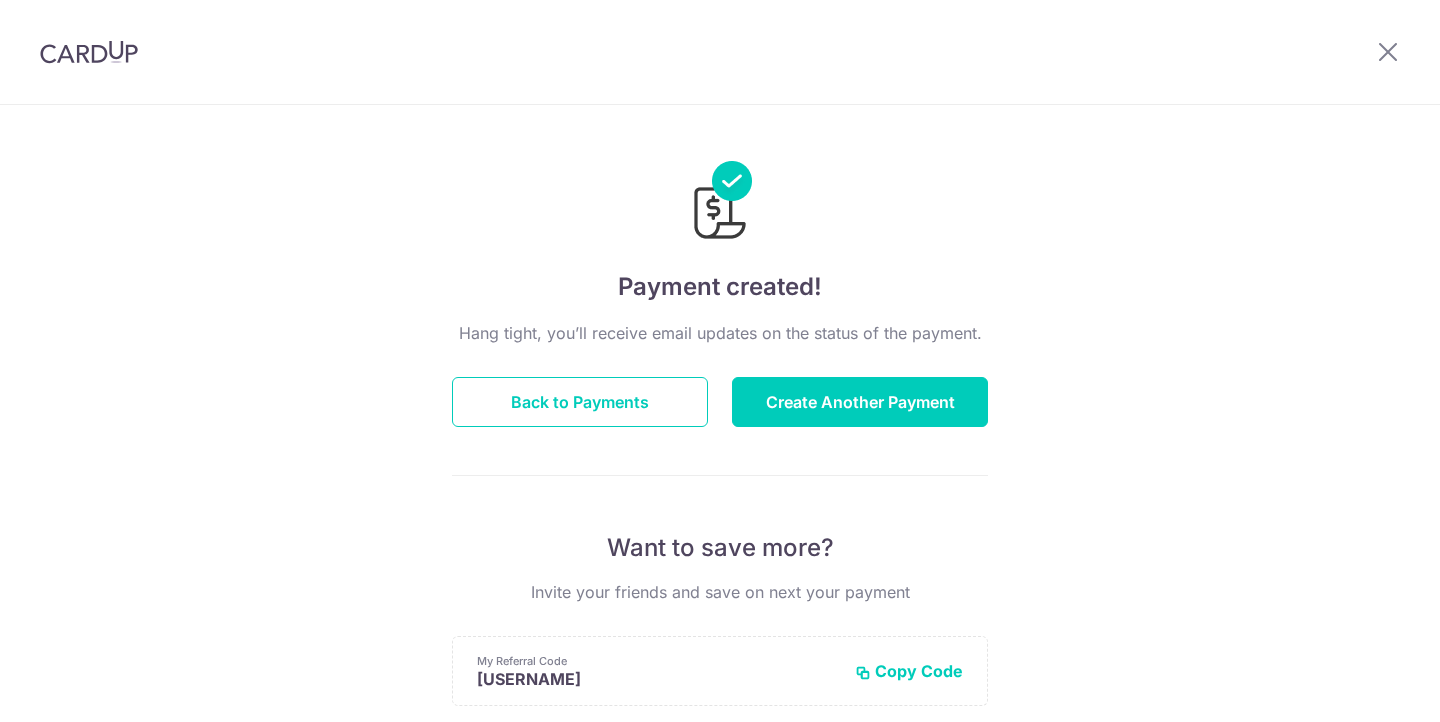 scroll, scrollTop: 0, scrollLeft: 0, axis: both 